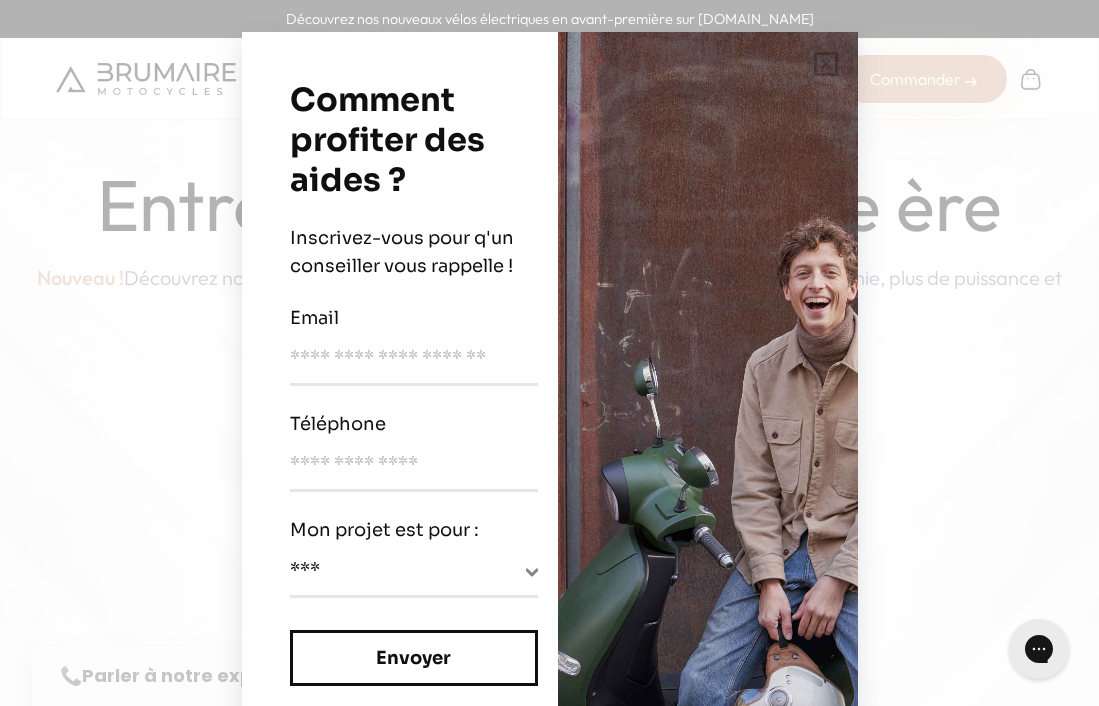 scroll, scrollTop: 0, scrollLeft: 0, axis: both 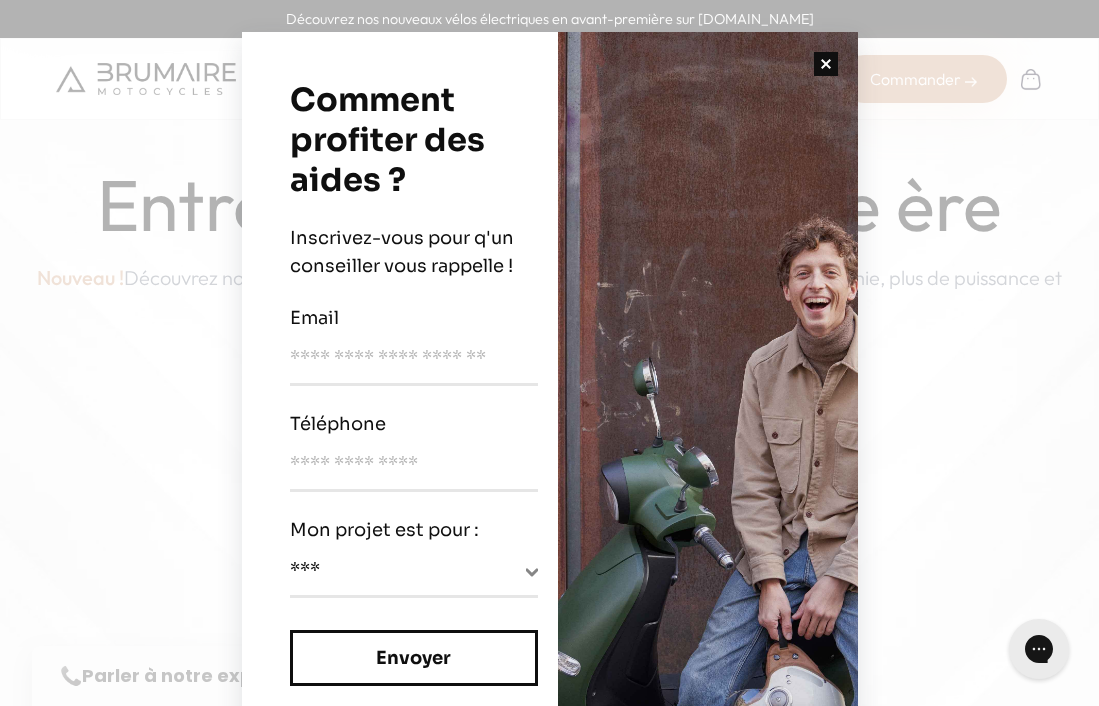 click at bounding box center (826, 64) 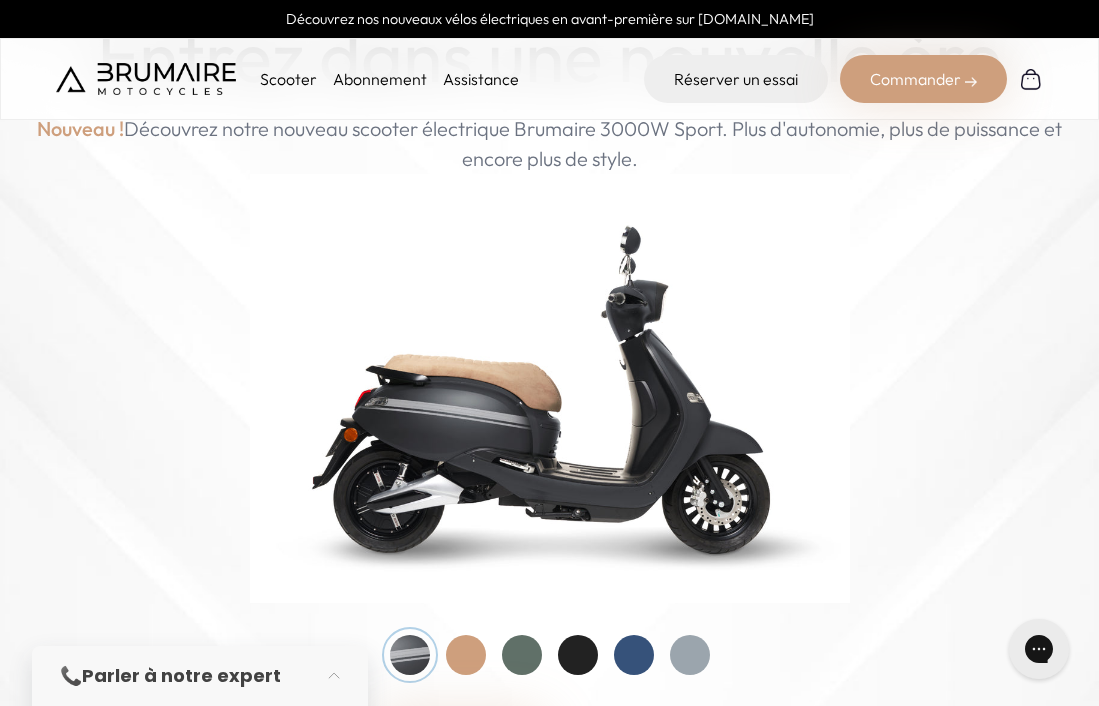 scroll, scrollTop: 209, scrollLeft: 0, axis: vertical 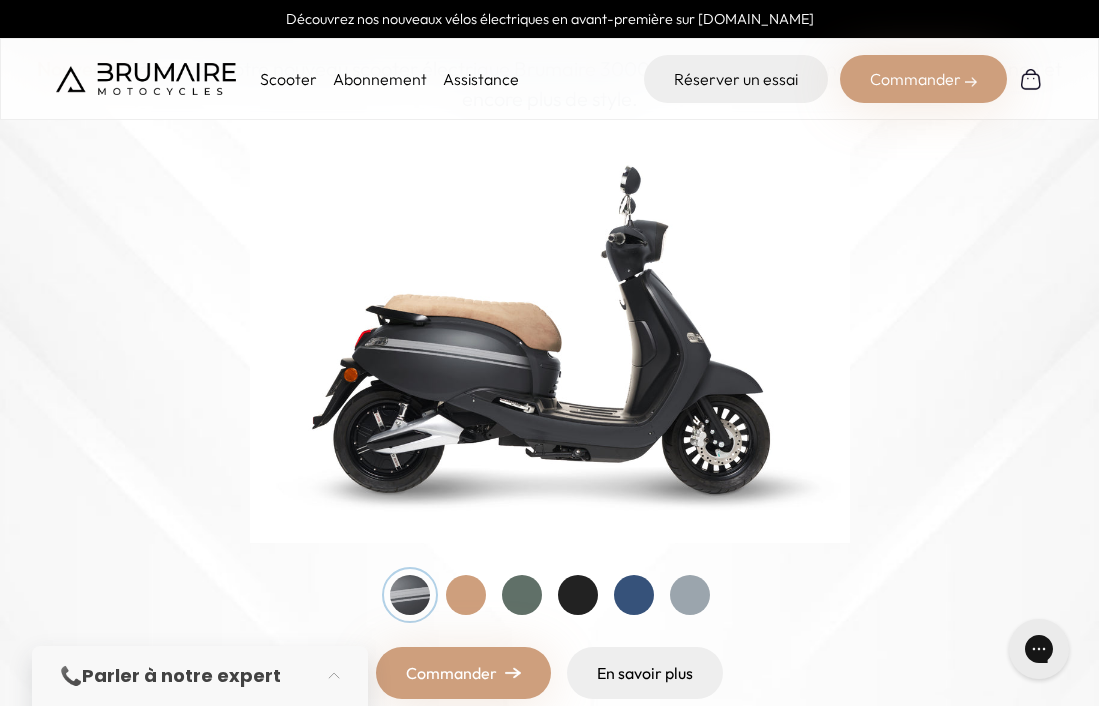 click at bounding box center (634, 595) 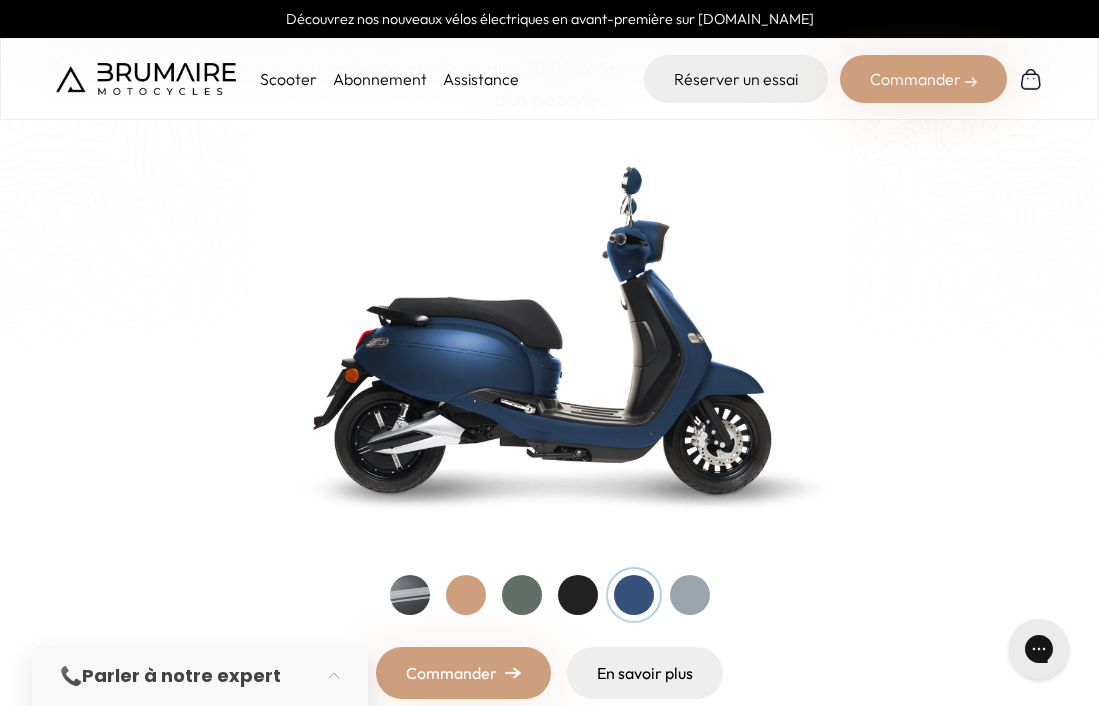 click at bounding box center (522, 595) 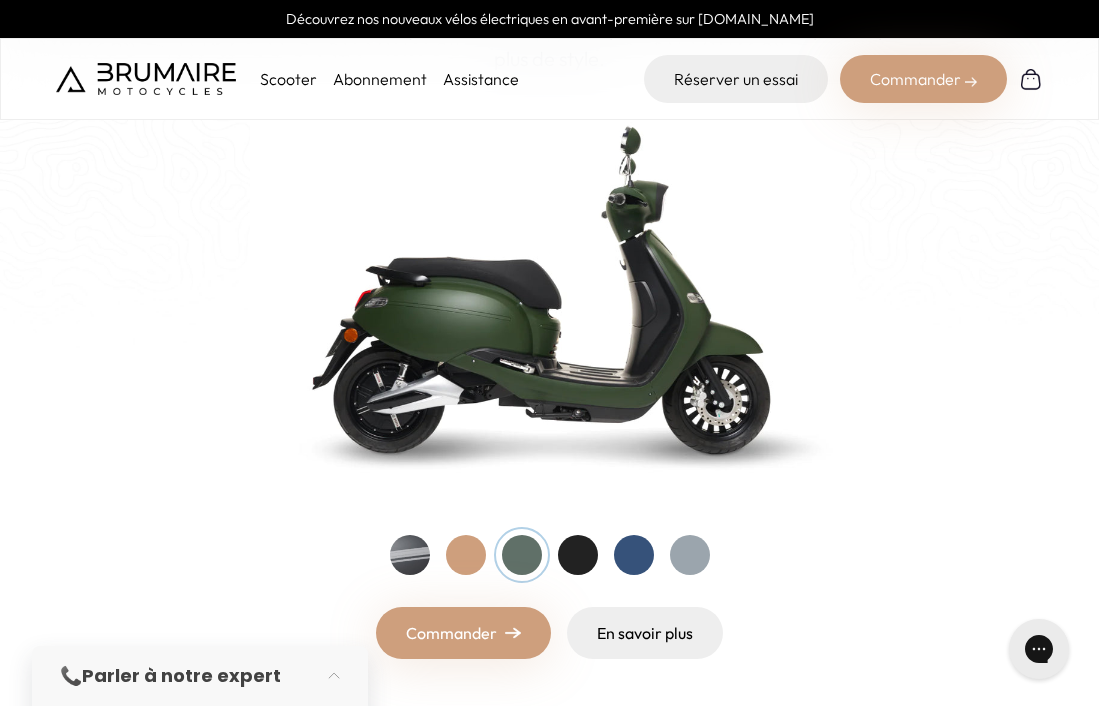 scroll, scrollTop: 253, scrollLeft: 0, axis: vertical 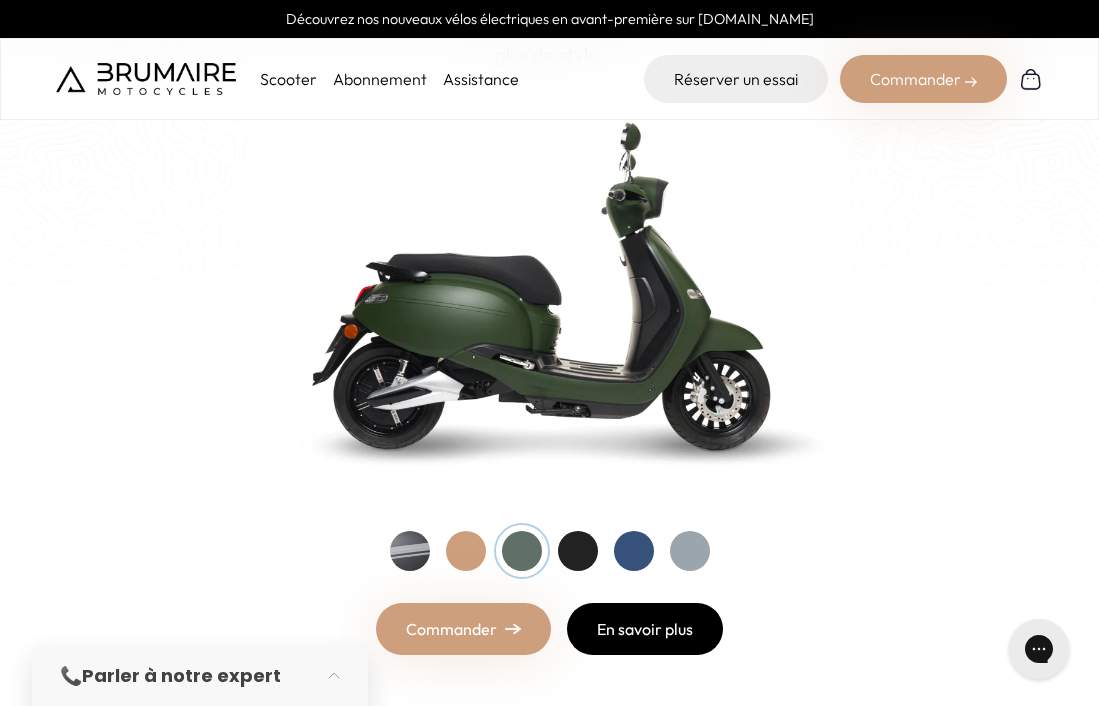 click on "En savoir plus" at bounding box center (645, 629) 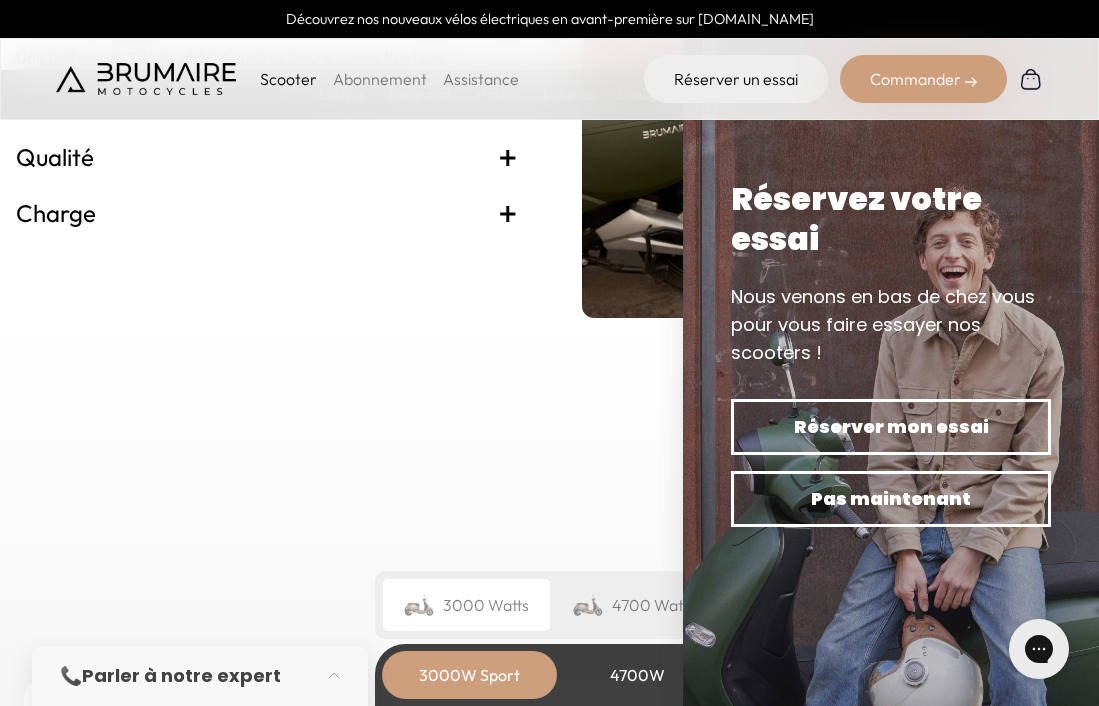 scroll, scrollTop: 4431, scrollLeft: 0, axis: vertical 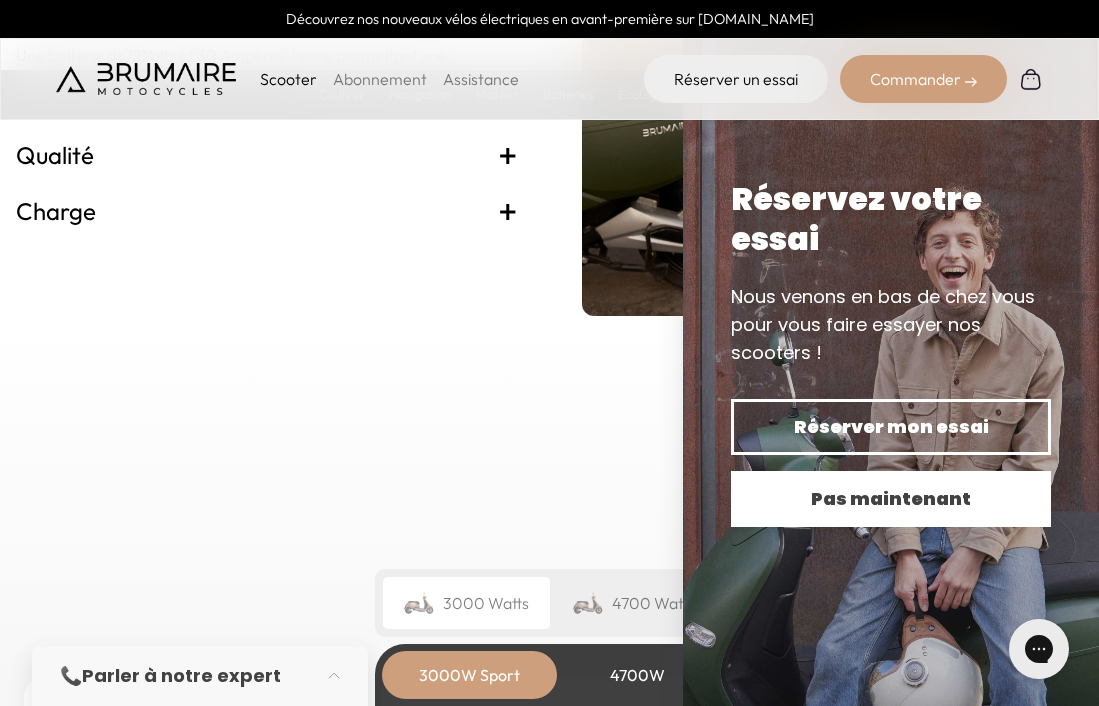 click on "Pas maintenant" at bounding box center [891, 499] 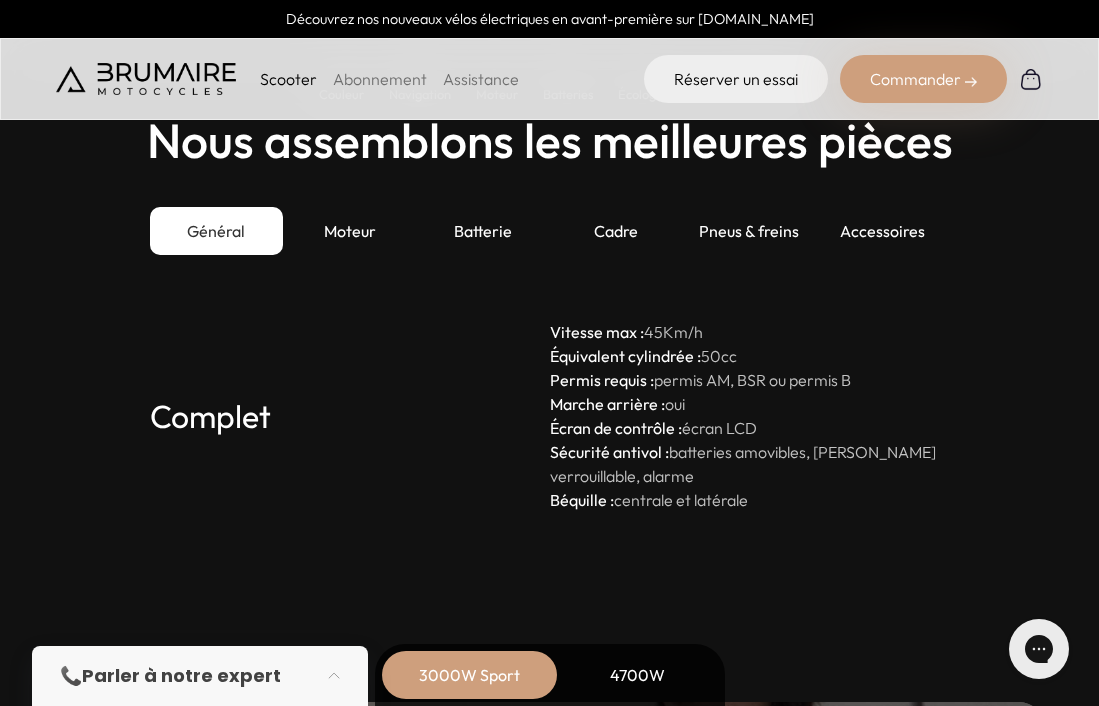 scroll, scrollTop: 5560, scrollLeft: 0, axis: vertical 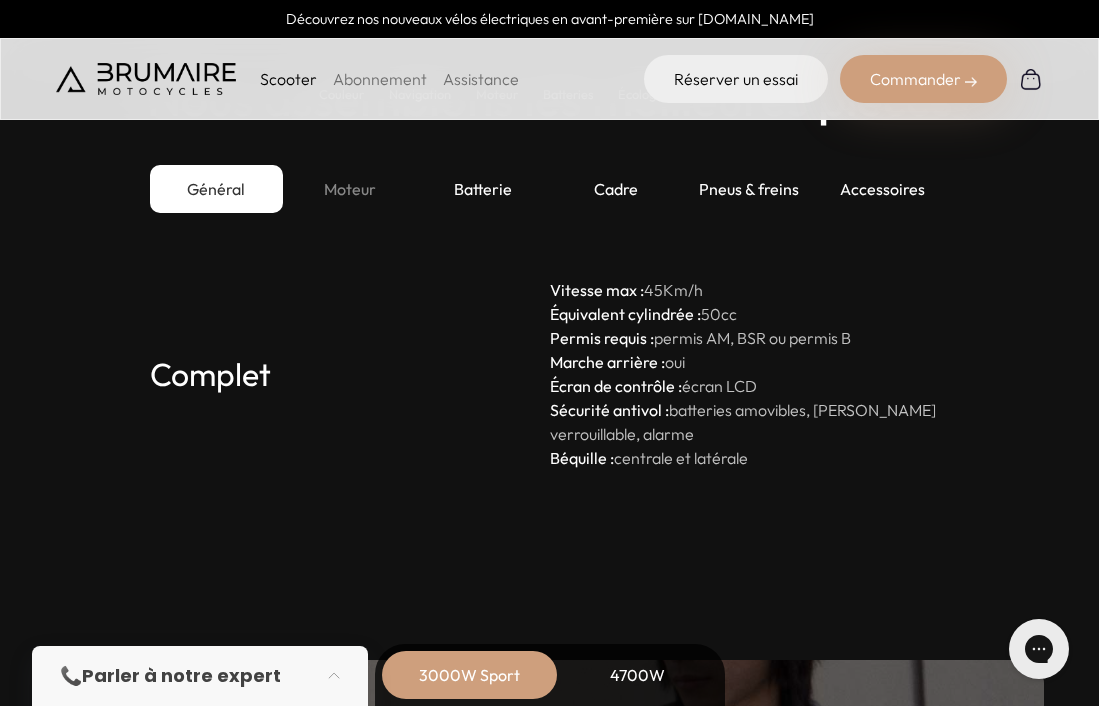 click on "Moteur" at bounding box center (349, 189) 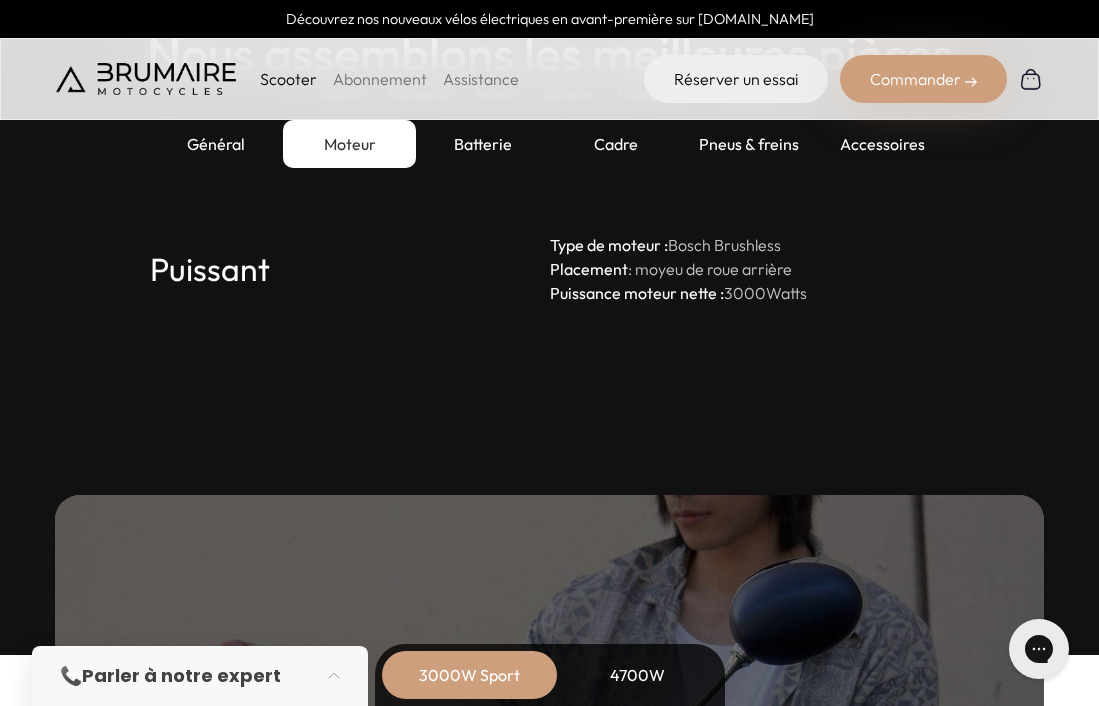 scroll, scrollTop: 5621, scrollLeft: 0, axis: vertical 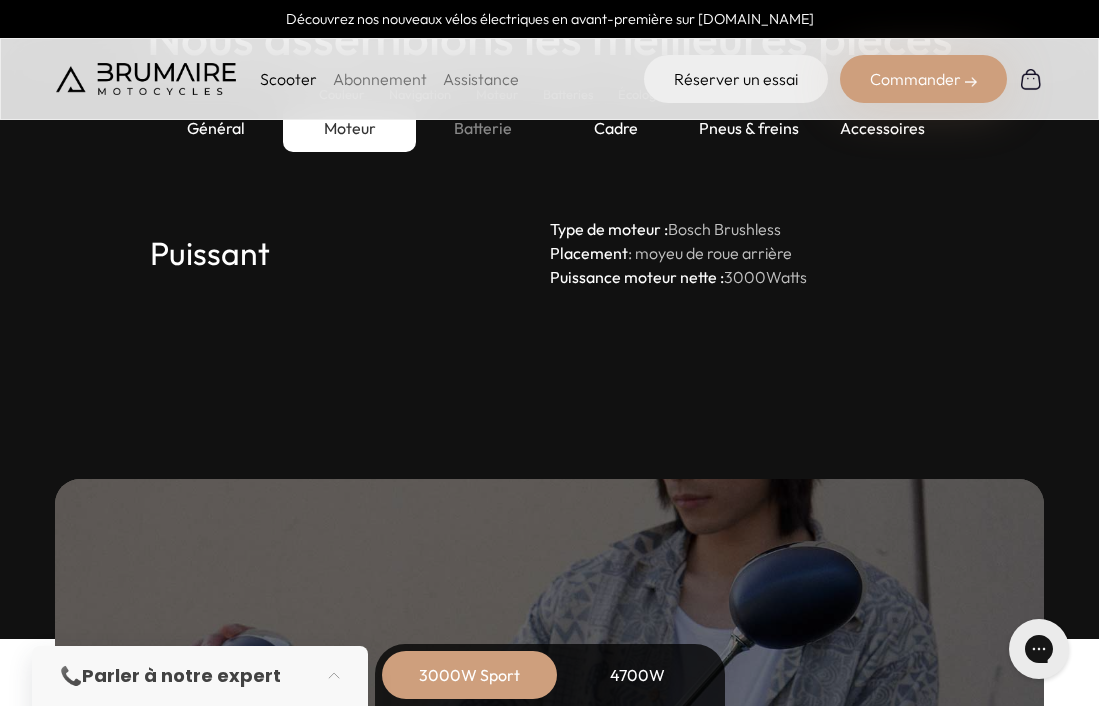 click on "Batterie" at bounding box center (482, 128) 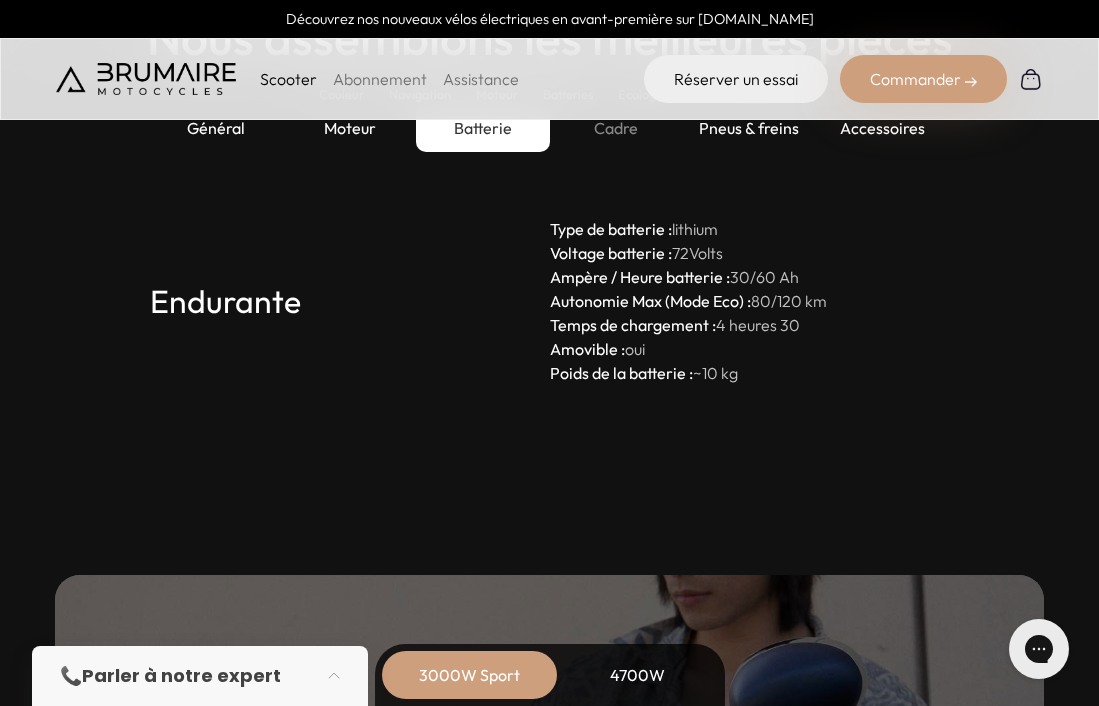 click on "Cadre" at bounding box center (616, 128) 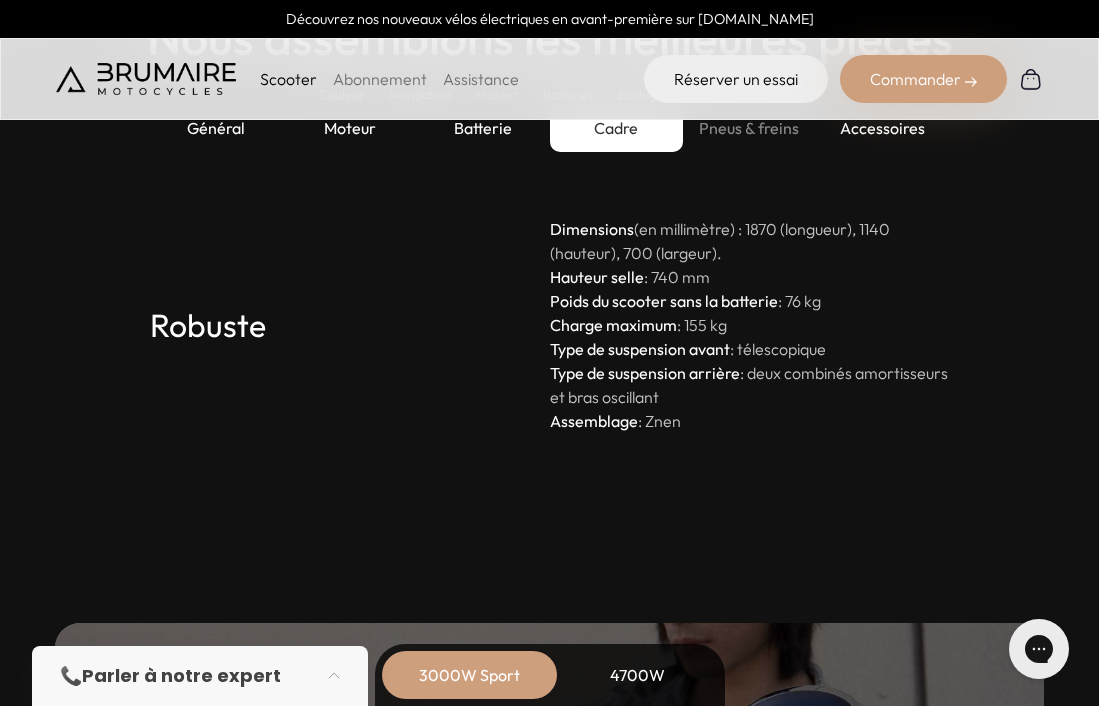 click on "Pneus & freins" at bounding box center [749, 128] 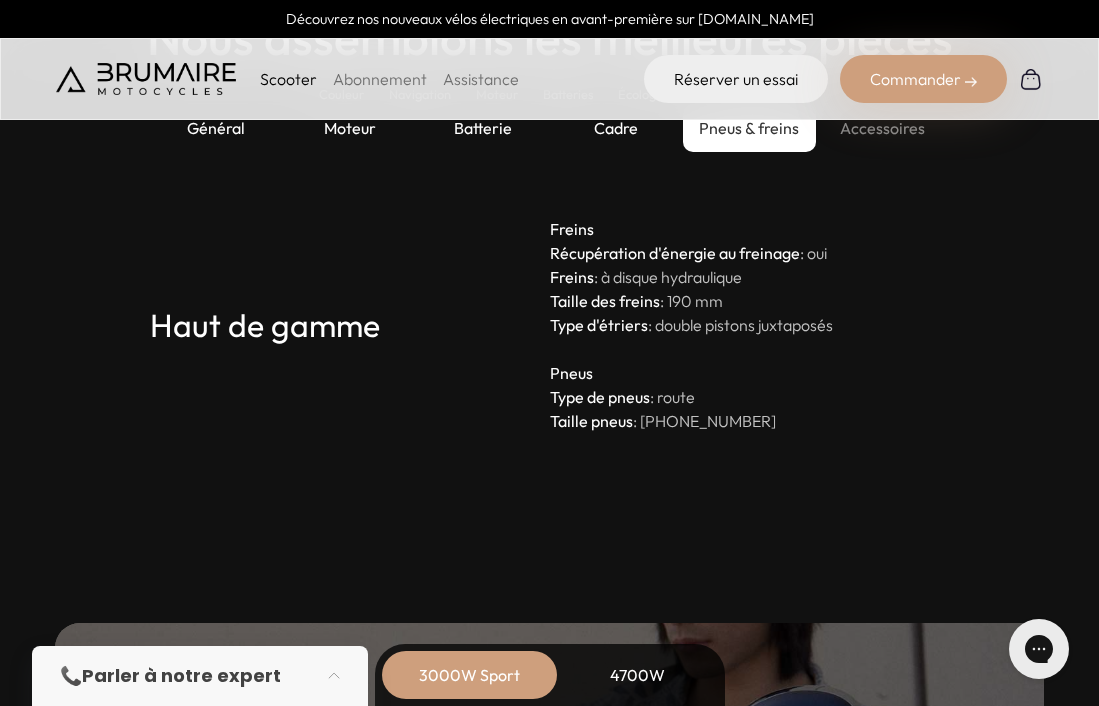 click on "Accessoires" at bounding box center [882, 128] 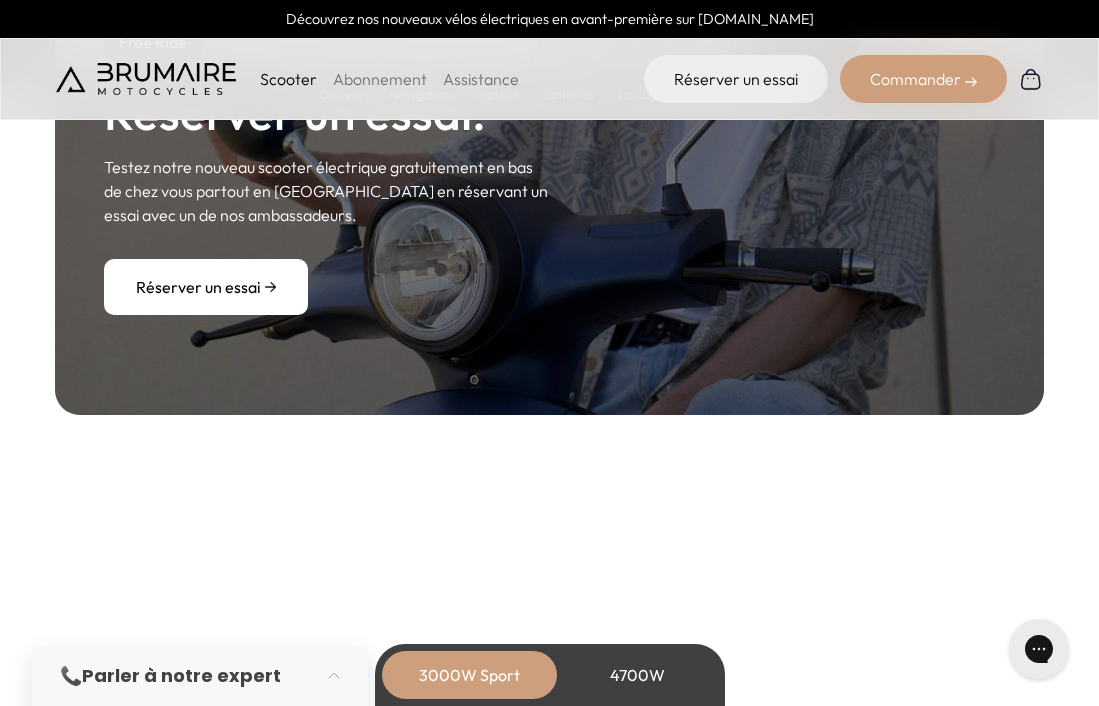 scroll, scrollTop: 6251, scrollLeft: 0, axis: vertical 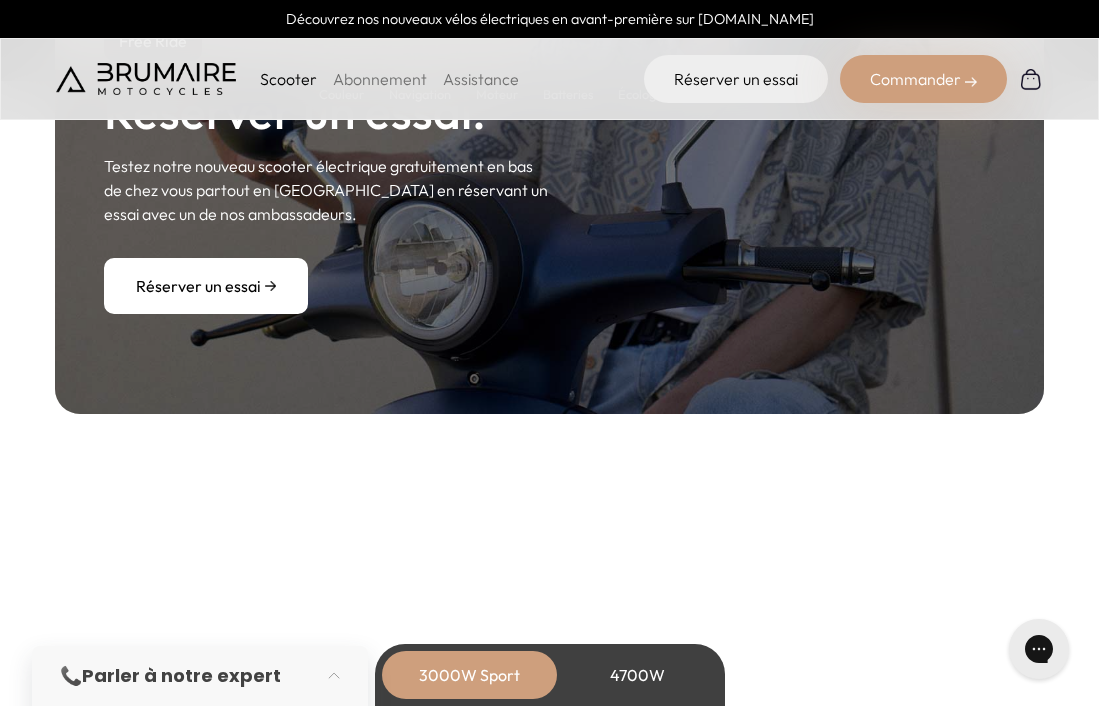 click on "Réserver un essai" at bounding box center [206, 286] 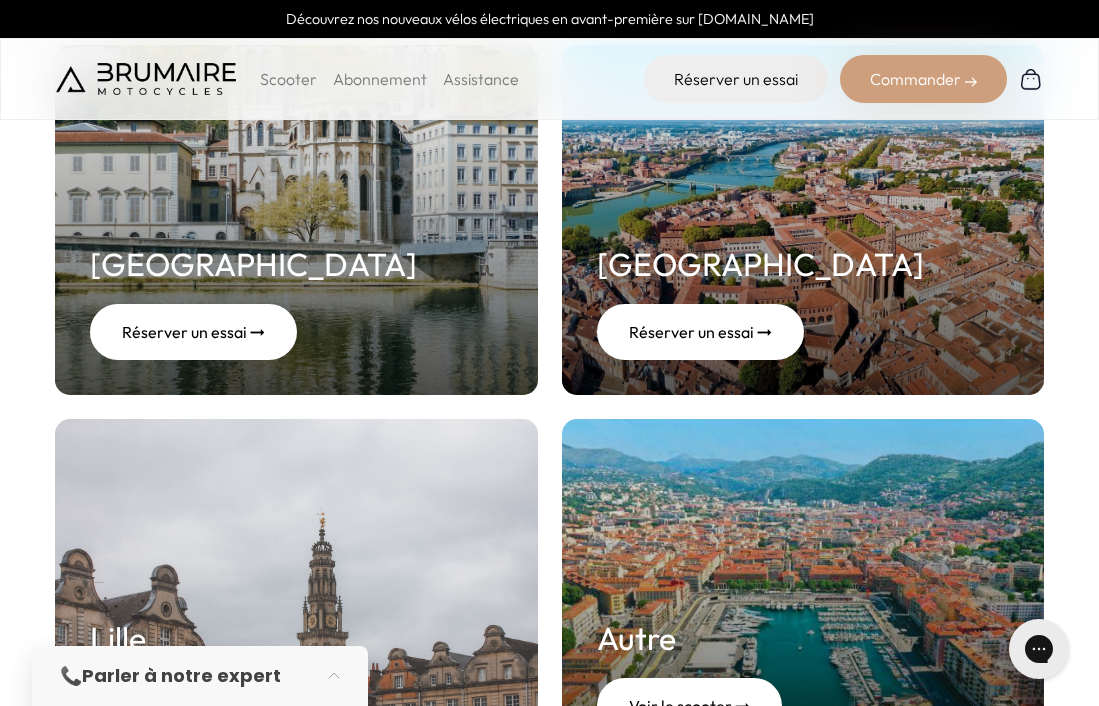 scroll, scrollTop: 701, scrollLeft: 0, axis: vertical 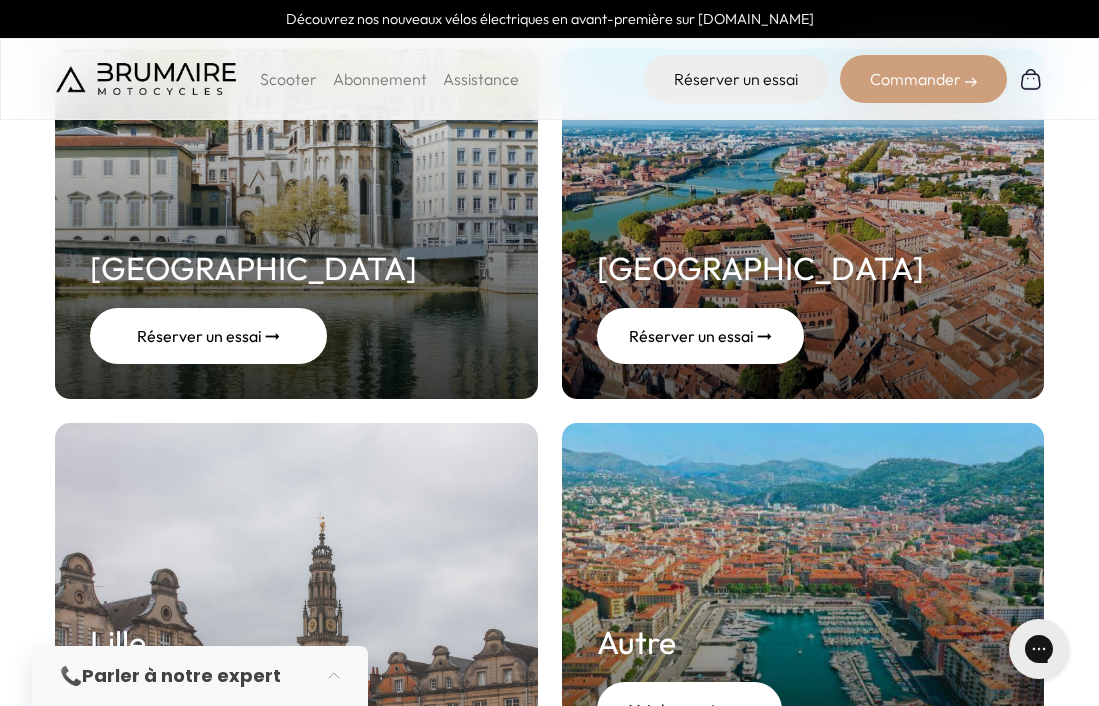 click on "Réserver un essai ➞" at bounding box center [208, 336] 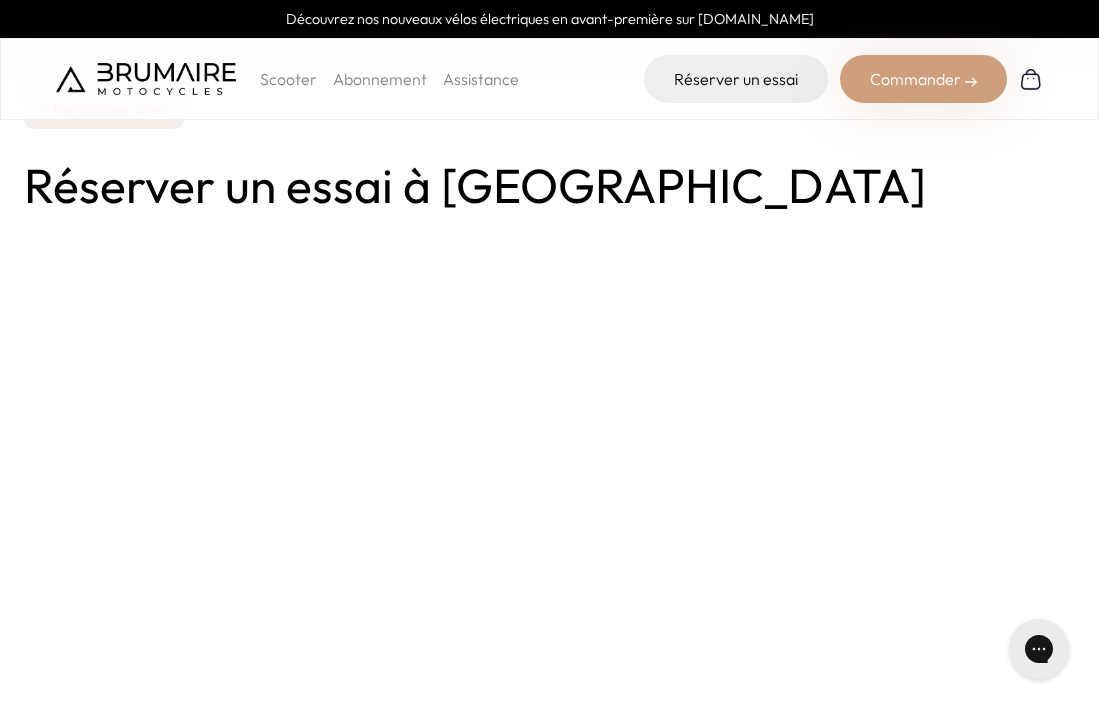 scroll, scrollTop: 0, scrollLeft: 0, axis: both 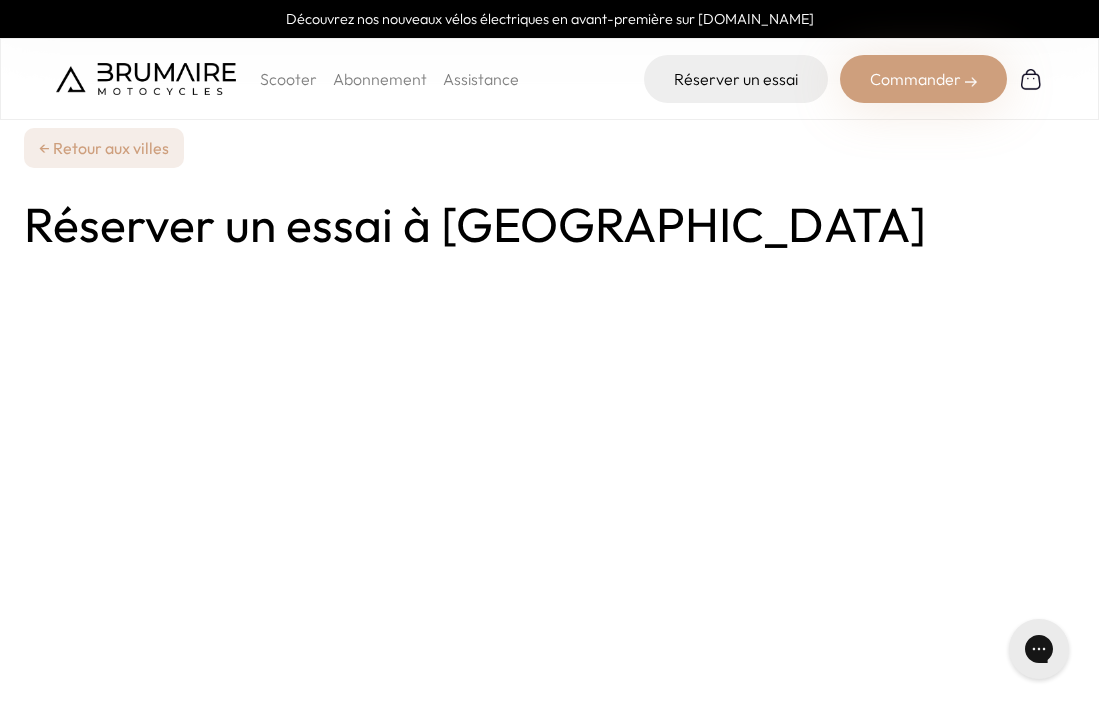 click on "Commander" at bounding box center (923, 79) 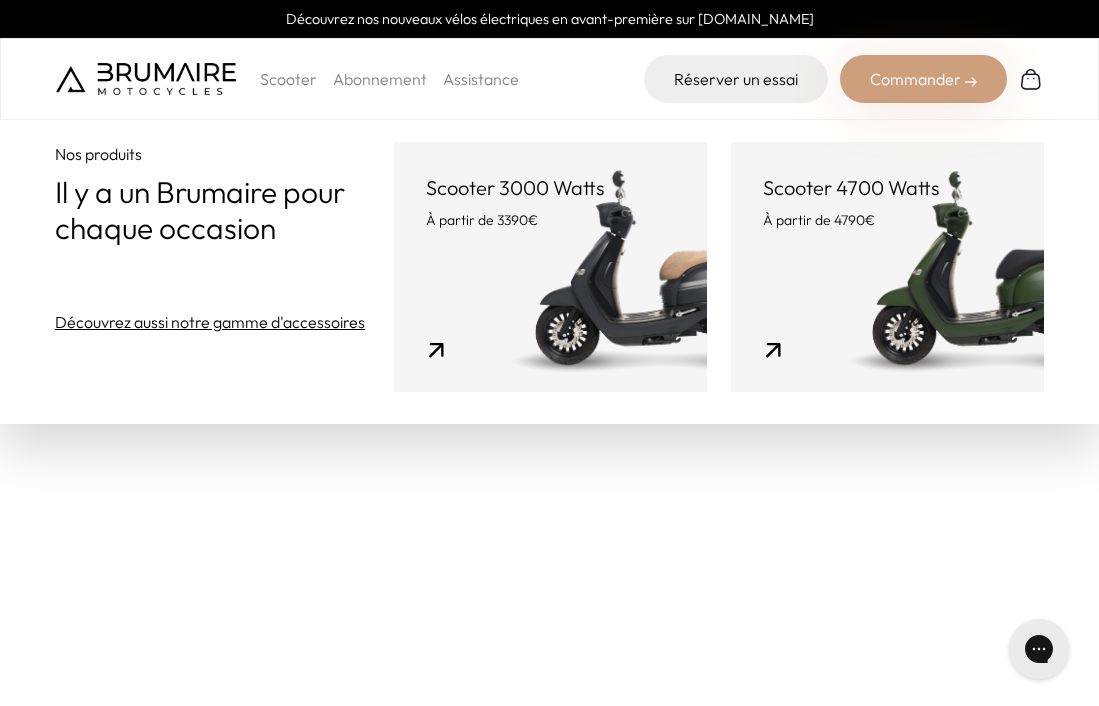 click on "Scooter 3000 Watts
À partir de 3390€" at bounding box center (550, 267) 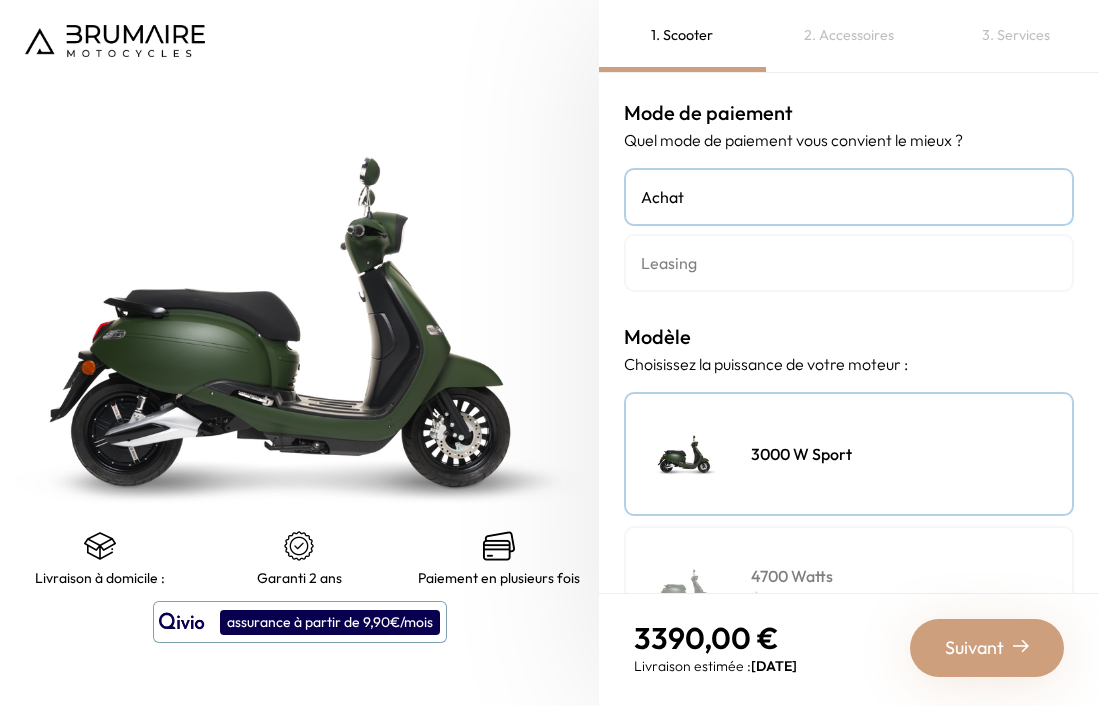 scroll, scrollTop: 0, scrollLeft: 0, axis: both 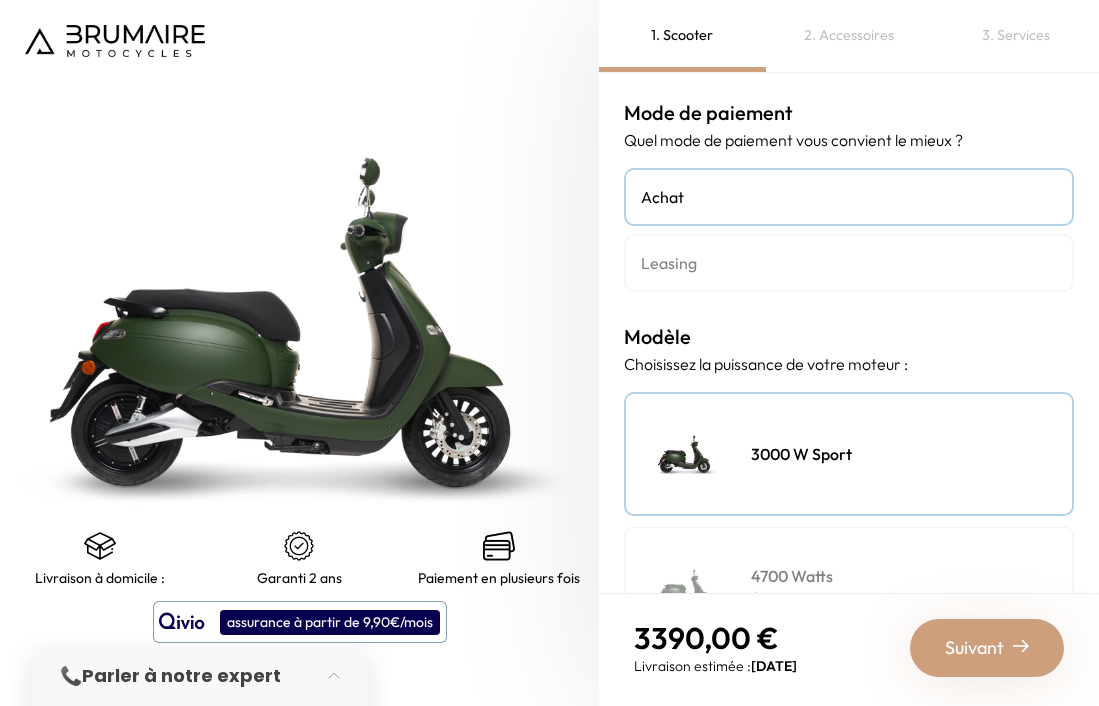 click on "Leasing" at bounding box center [849, 263] 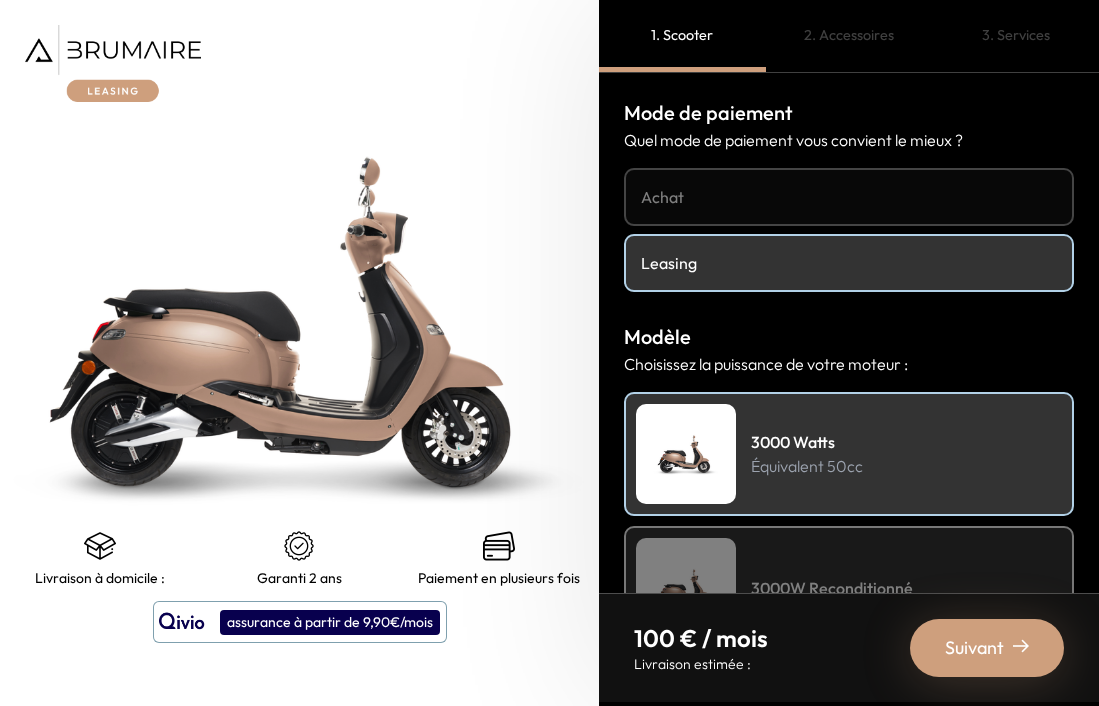 scroll, scrollTop: 0, scrollLeft: 0, axis: both 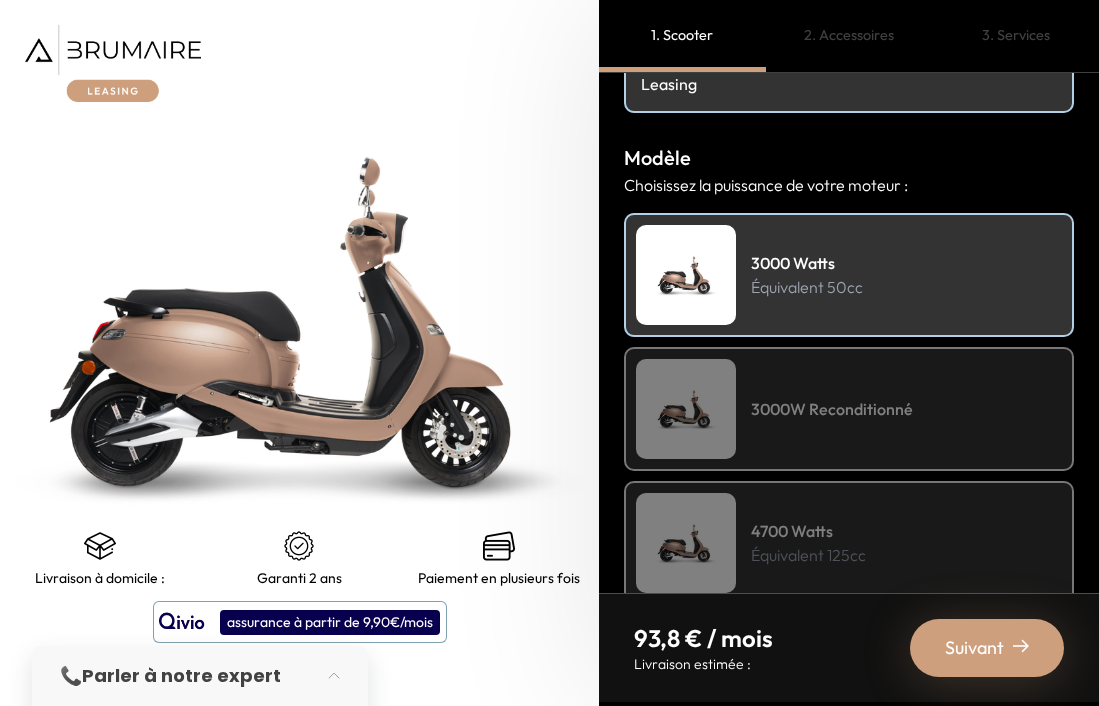 click on "3000W Reconditionné" at bounding box center (849, 409) 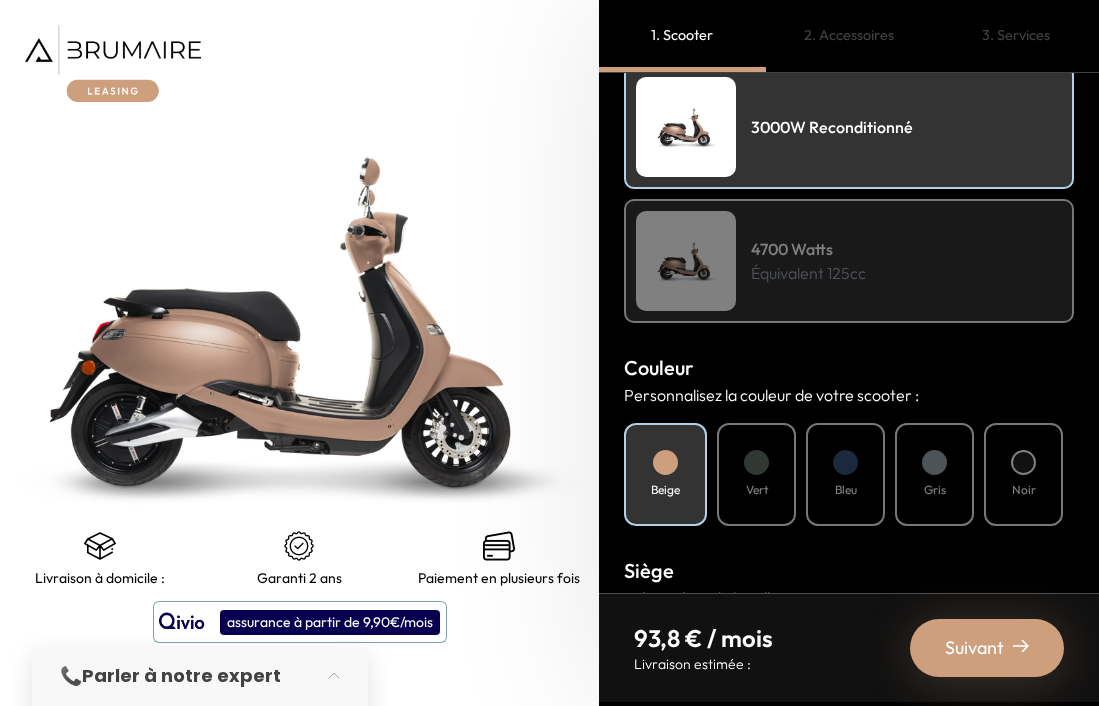 scroll, scrollTop: 584, scrollLeft: 0, axis: vertical 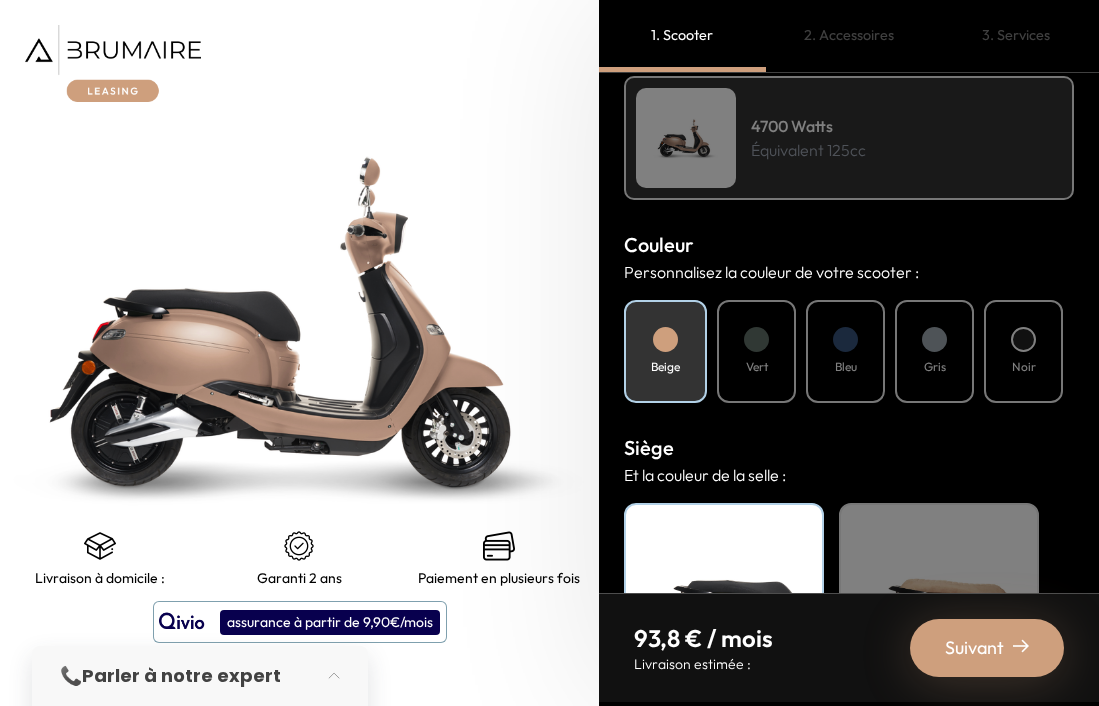 click on "Bleu" at bounding box center [845, 351] 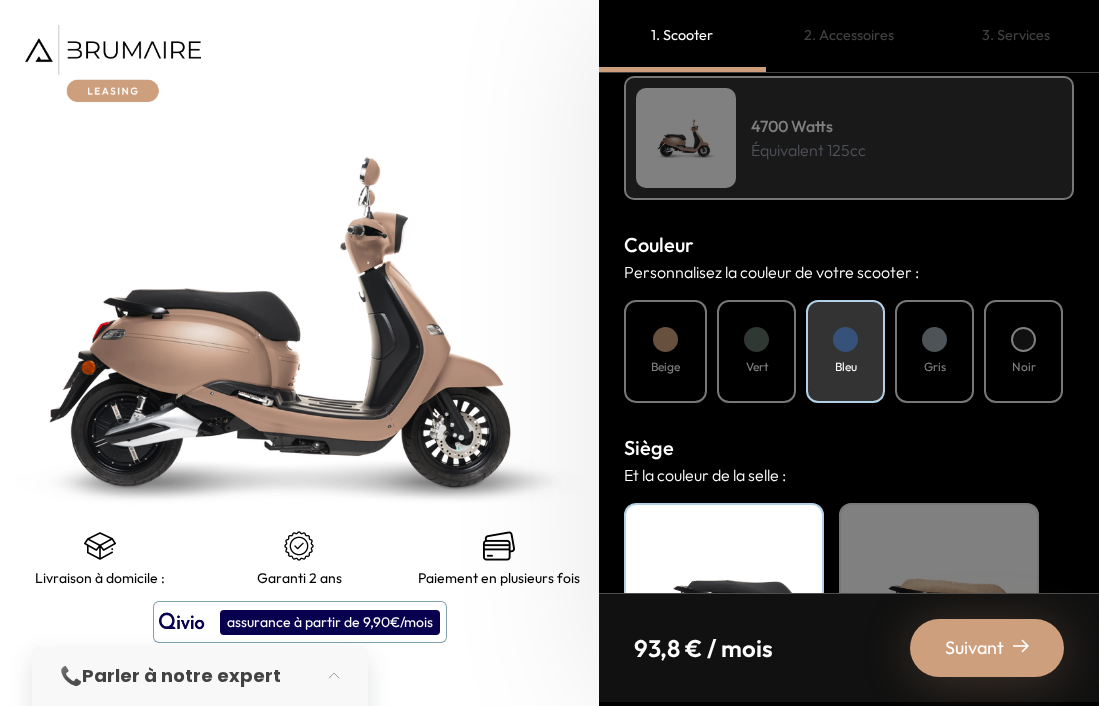 click on "Vert" at bounding box center [756, 351] 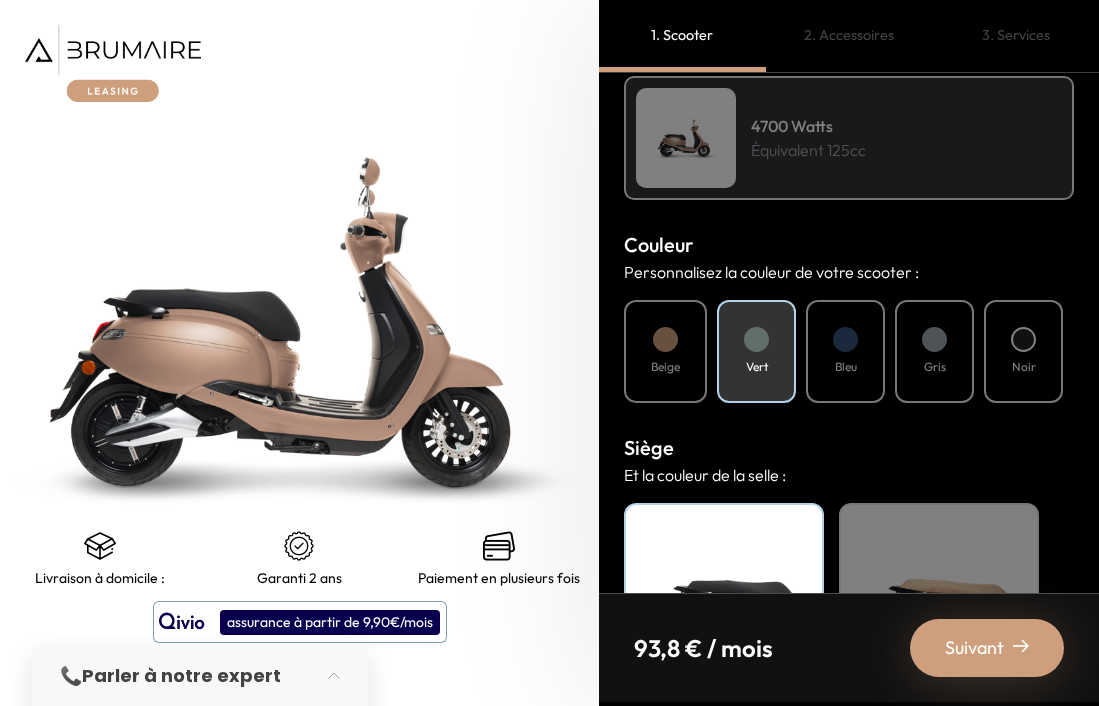 click on "Bleu" at bounding box center (845, 351) 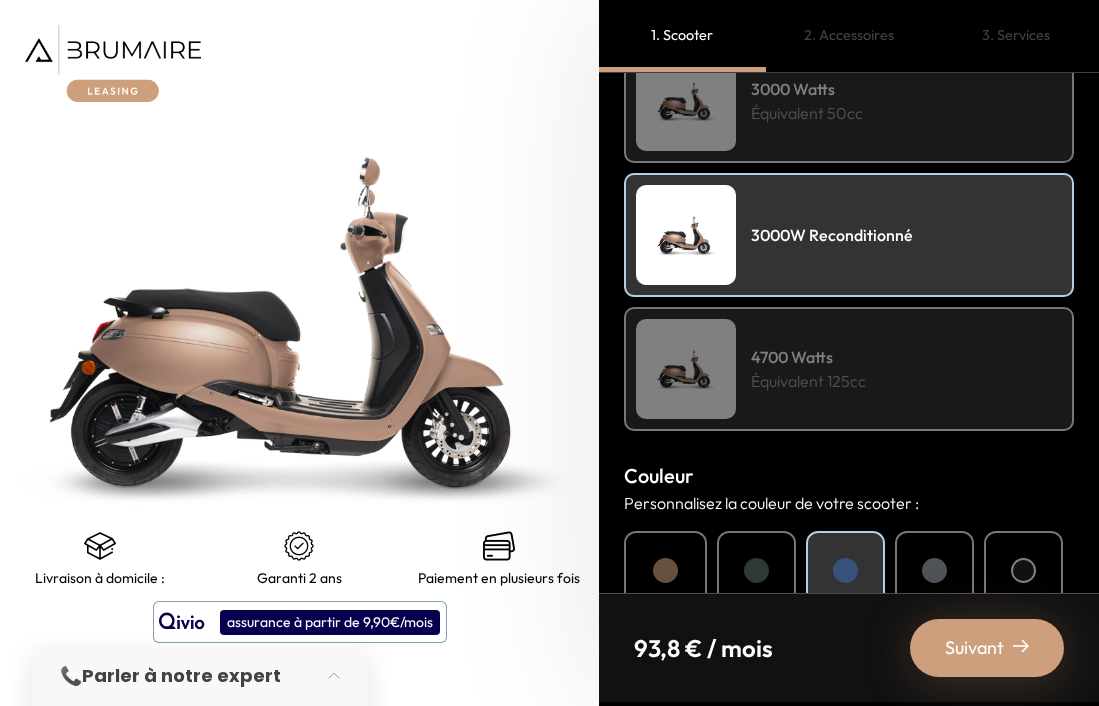 scroll, scrollTop: 166, scrollLeft: 0, axis: vertical 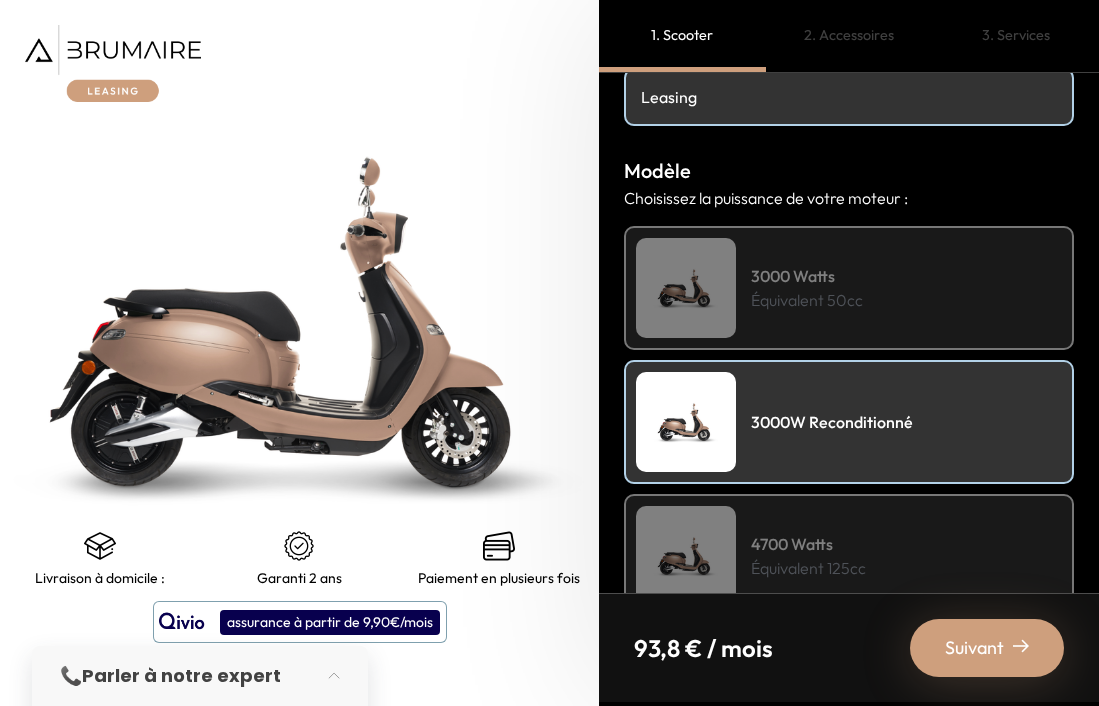click on "3000 Watts
Équivalent 50cc" at bounding box center [849, 288] 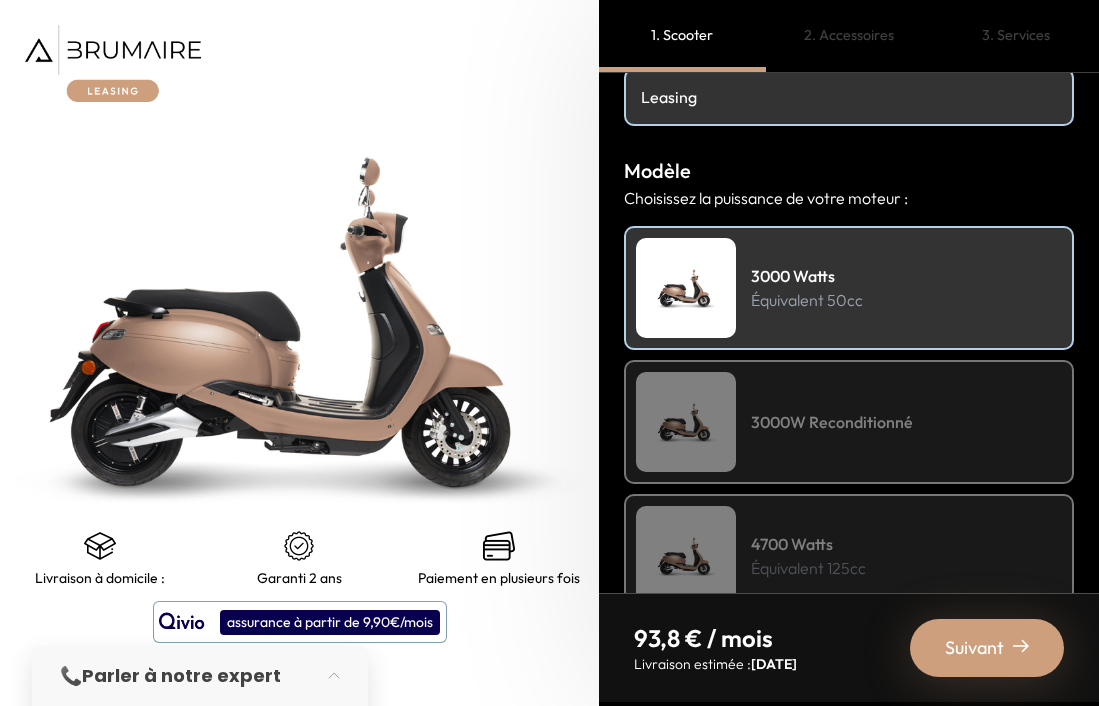 click on "3000W Reconditionné" at bounding box center (849, 422) 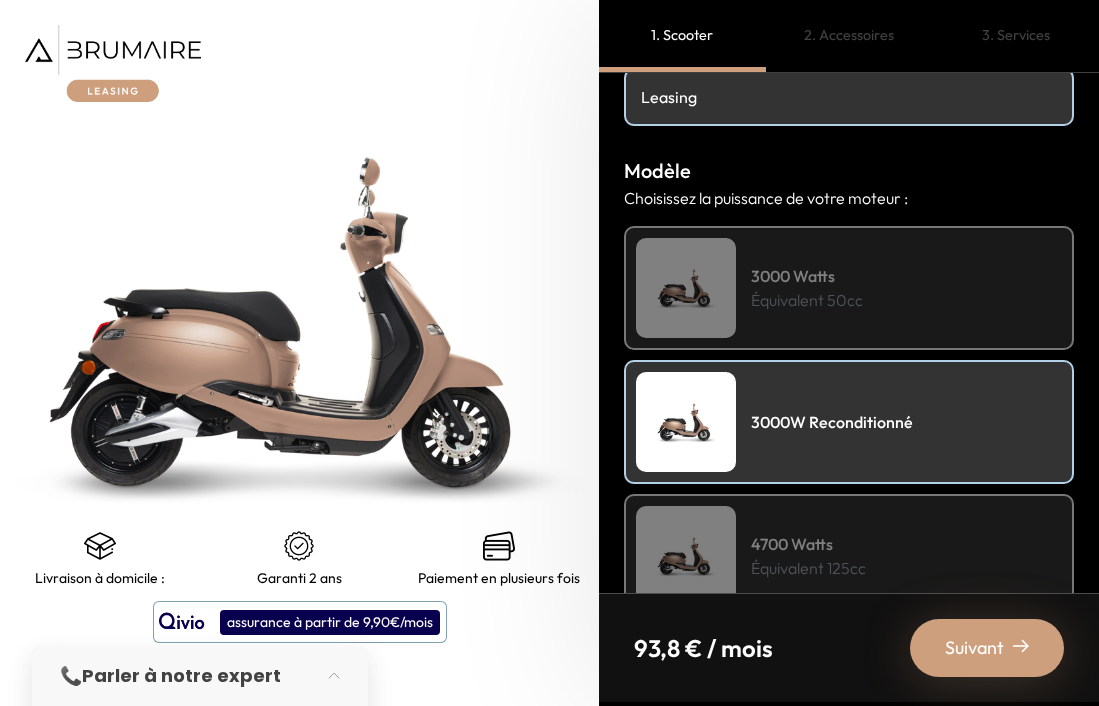 click on "3000 Watts
Équivalent 50cc" at bounding box center (849, 288) 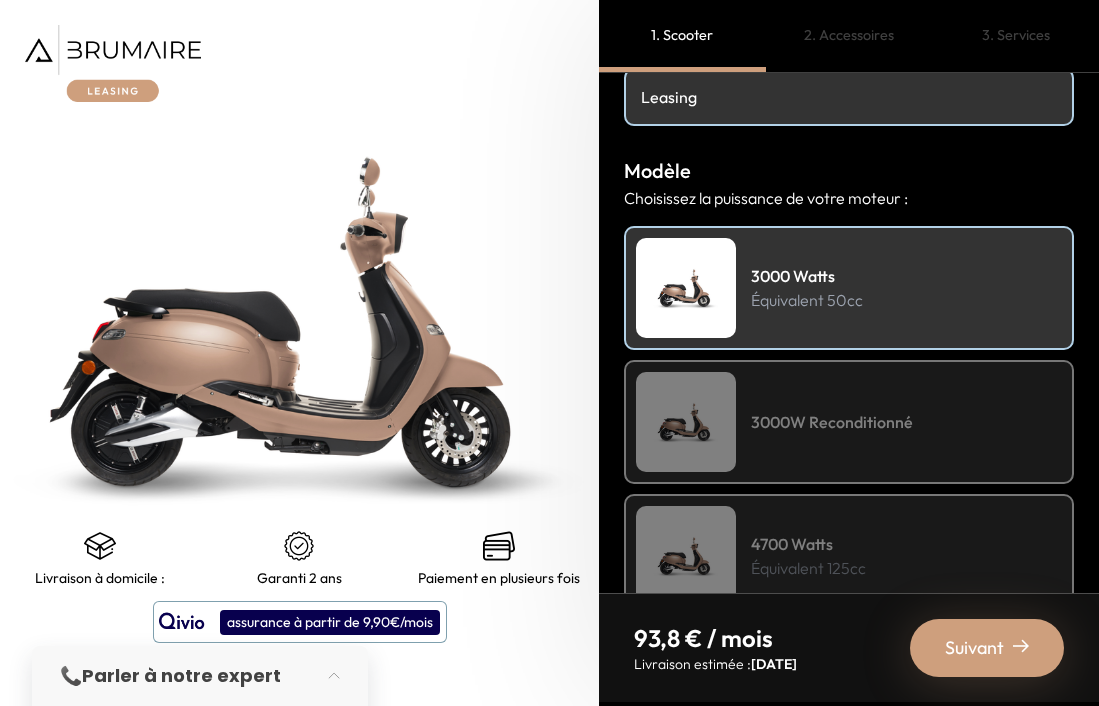 click on "Suivant" at bounding box center (987, 648) 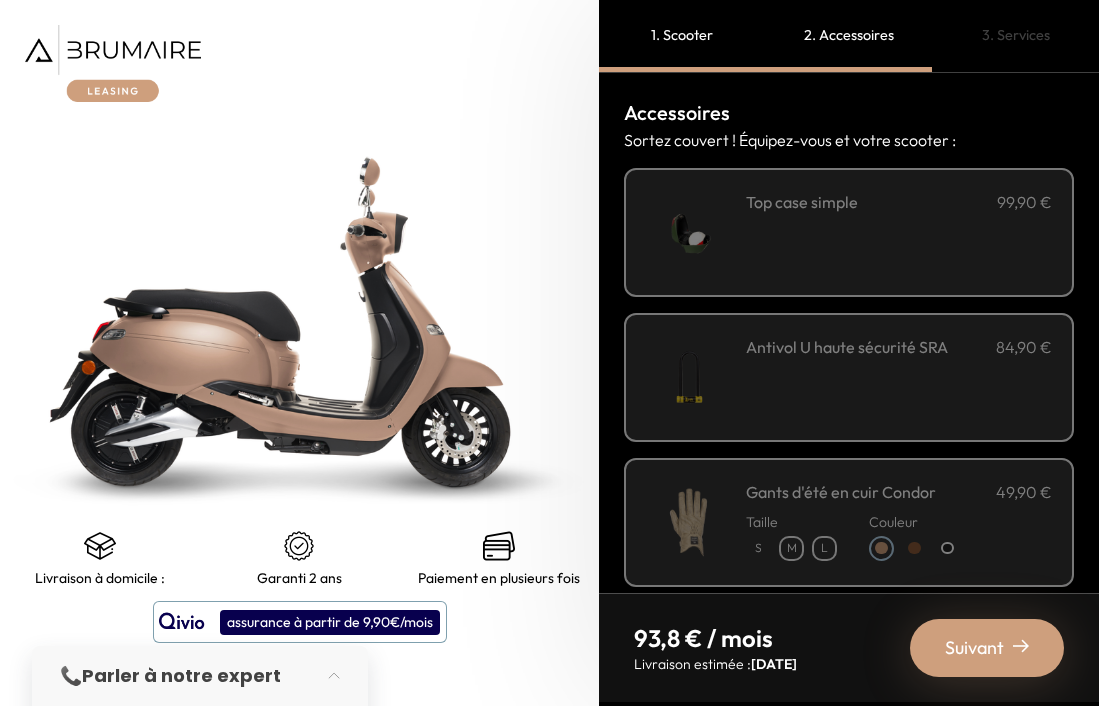 click on "**********" at bounding box center (899, 232) 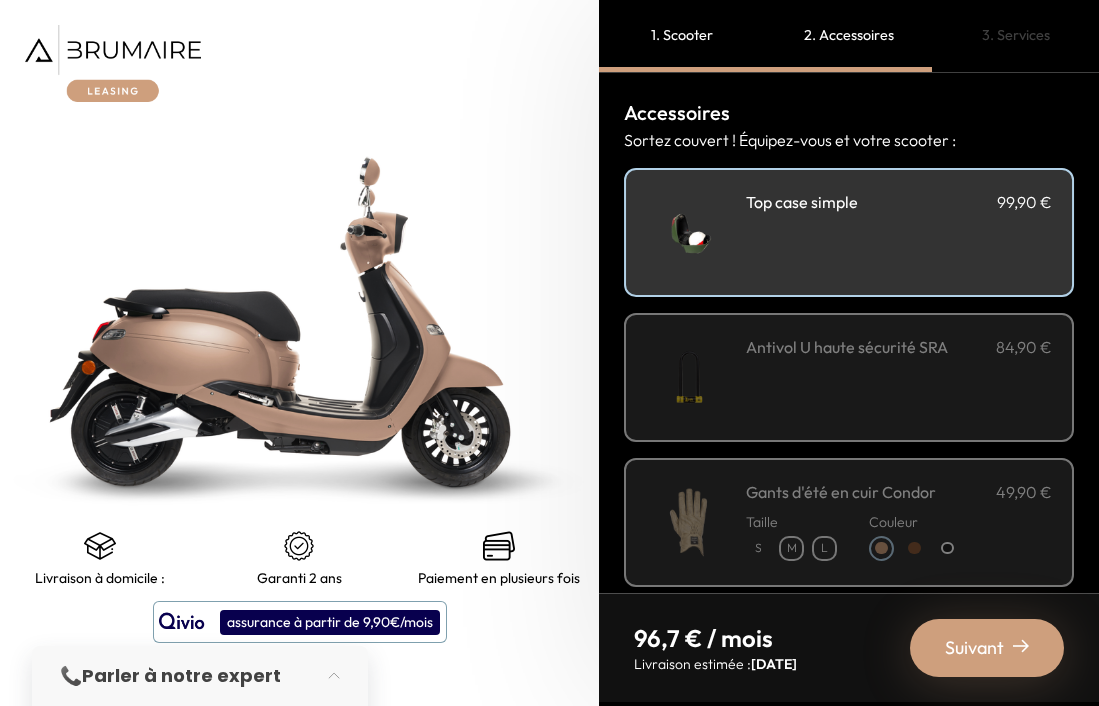 click on "Antivol U haute sécurité SRA" at bounding box center (847, 347) 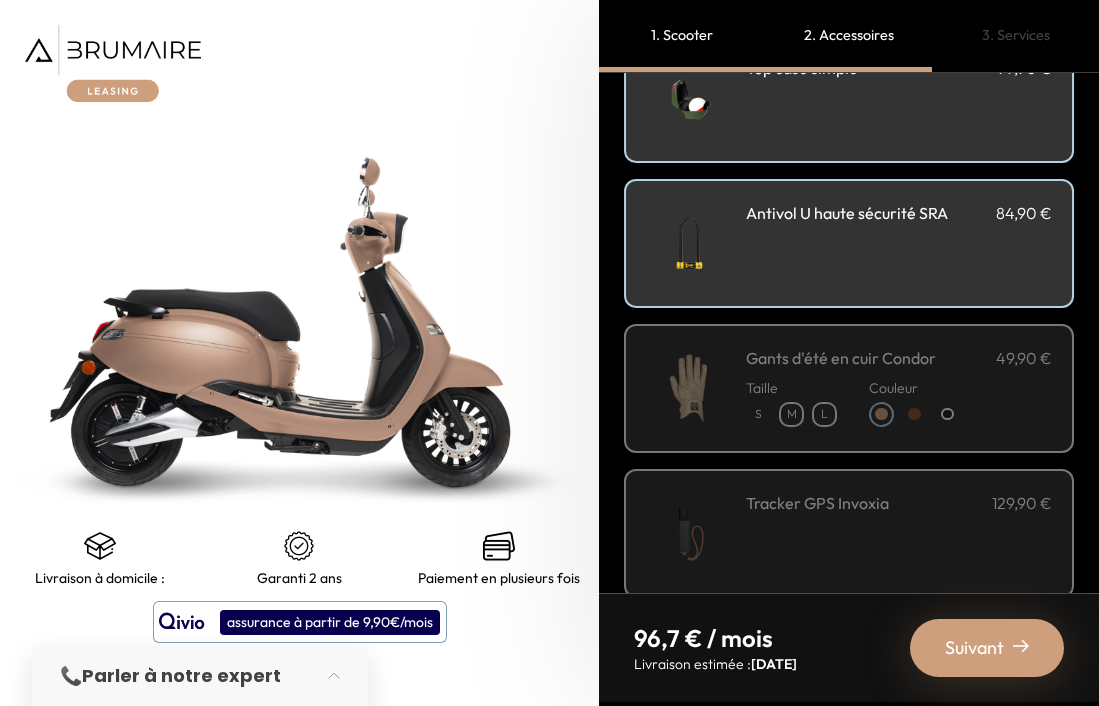 scroll, scrollTop: 146, scrollLeft: 0, axis: vertical 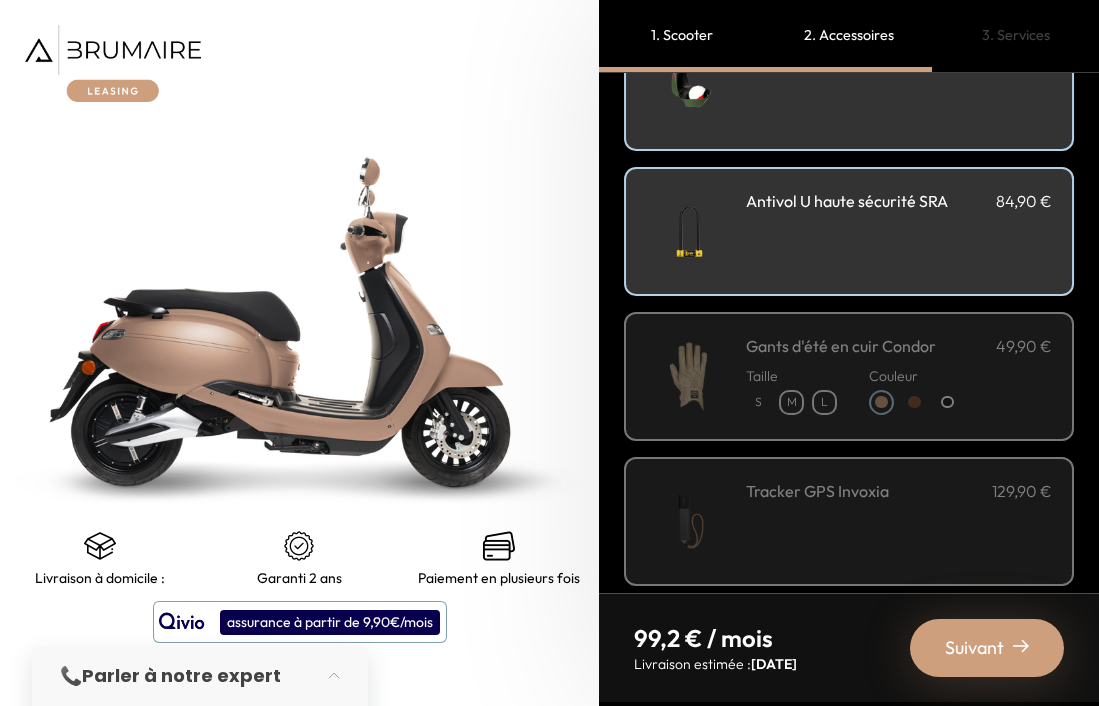 click on "Gants d'été en cuir Condor" at bounding box center (841, 346) 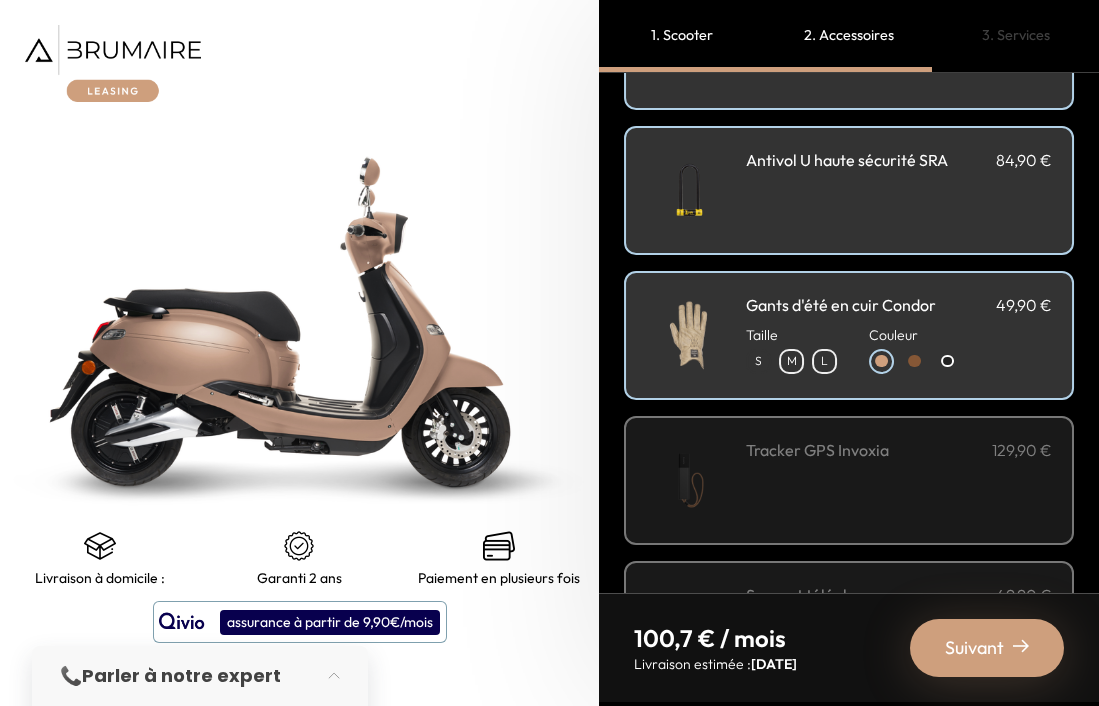 scroll, scrollTop: 198, scrollLeft: 0, axis: vertical 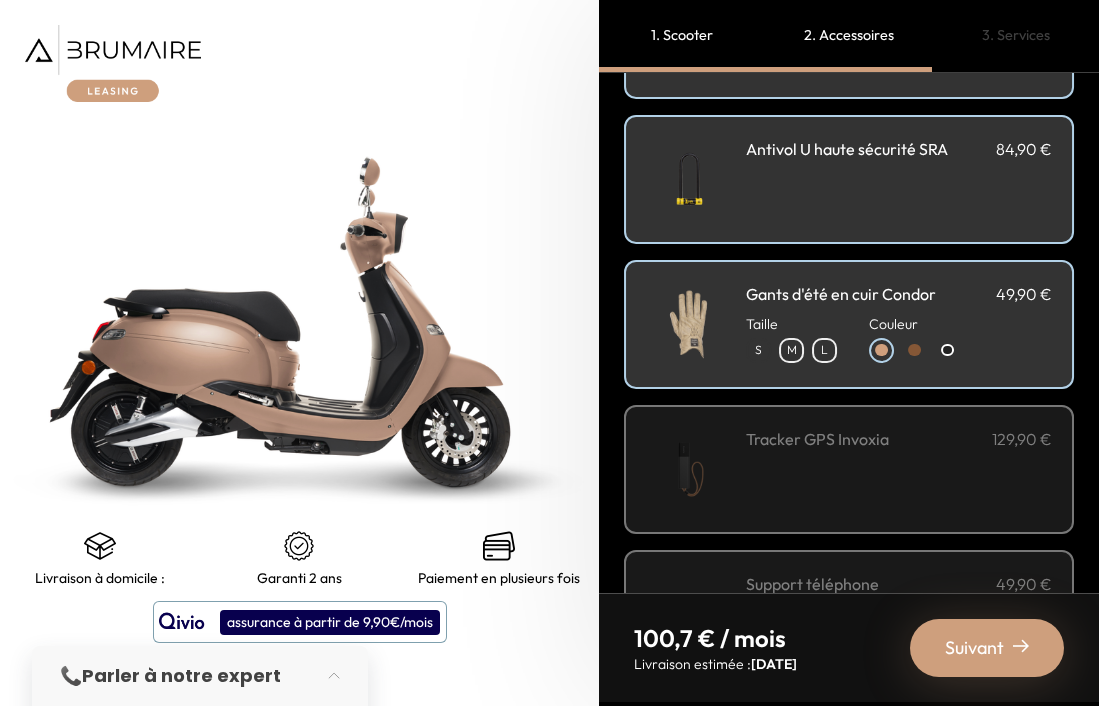 click on "Couleur" at bounding box center (914, 324) 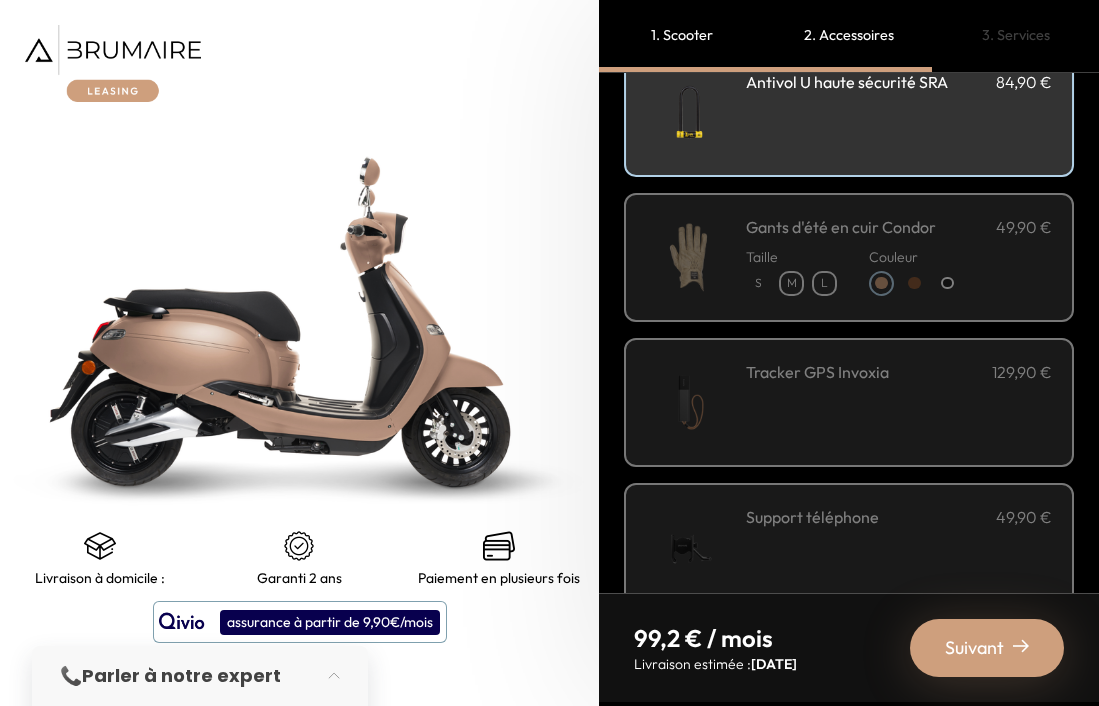 scroll, scrollTop: 293, scrollLeft: 0, axis: vertical 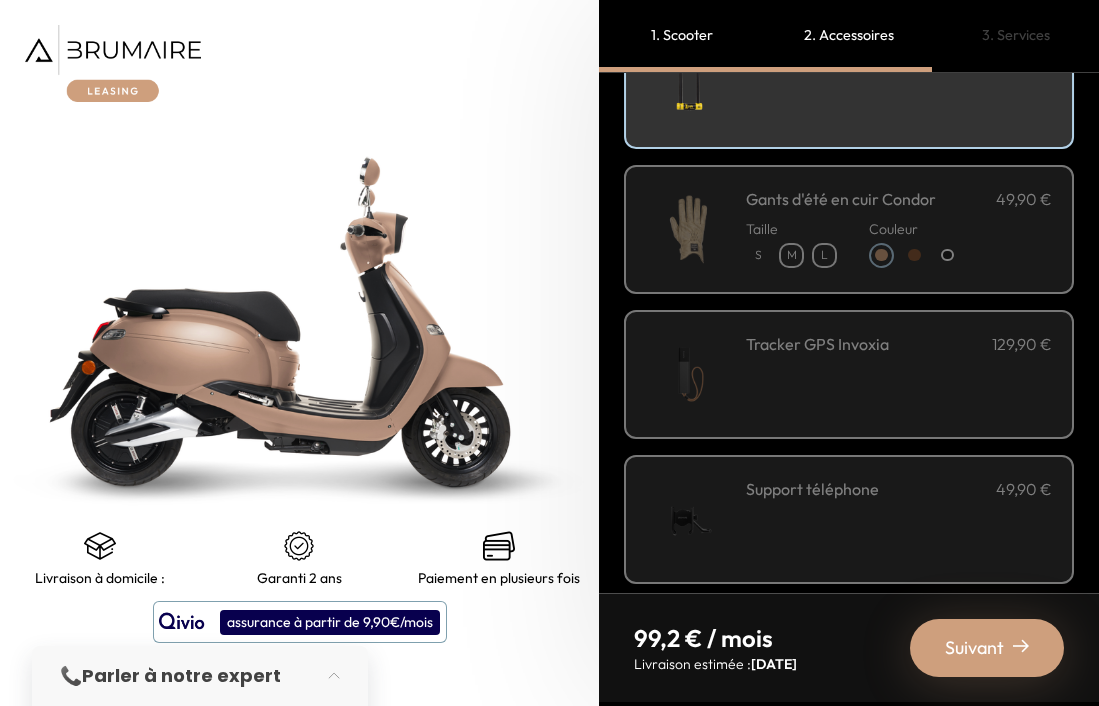 click on "Tracker GPS Invoxia
129,90 €" at bounding box center (899, 374) 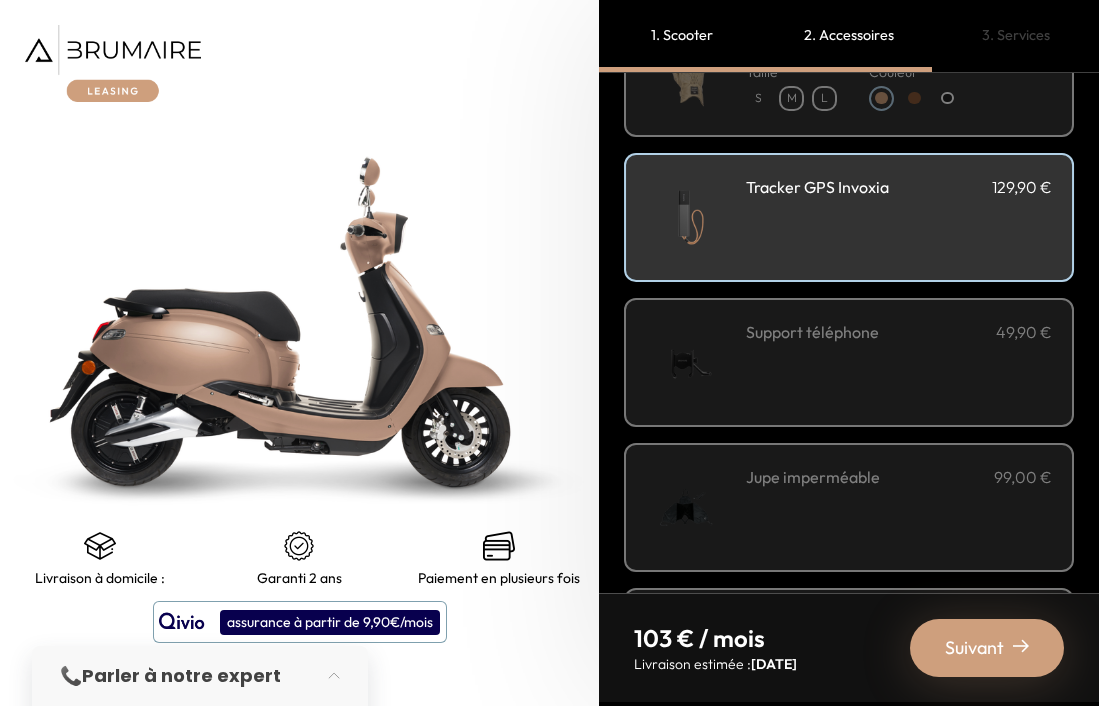 click on "Support téléphone
49,90 €" at bounding box center [899, 362] 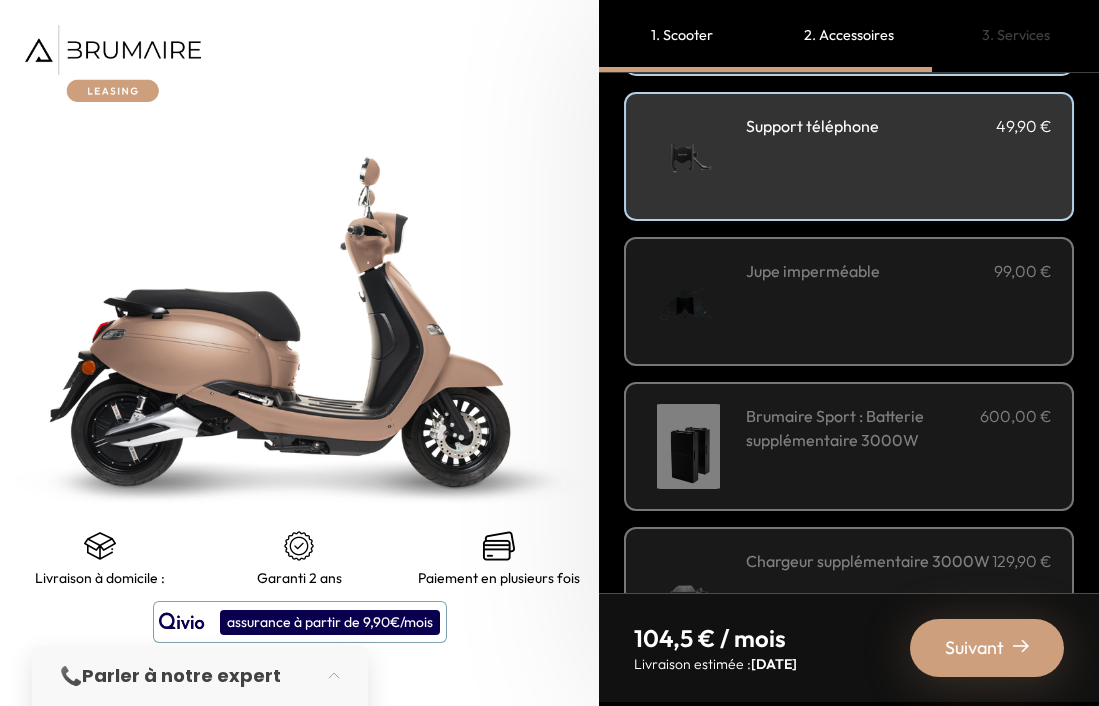 click on "Jupe imperméable
99,00 €" at bounding box center [899, 301] 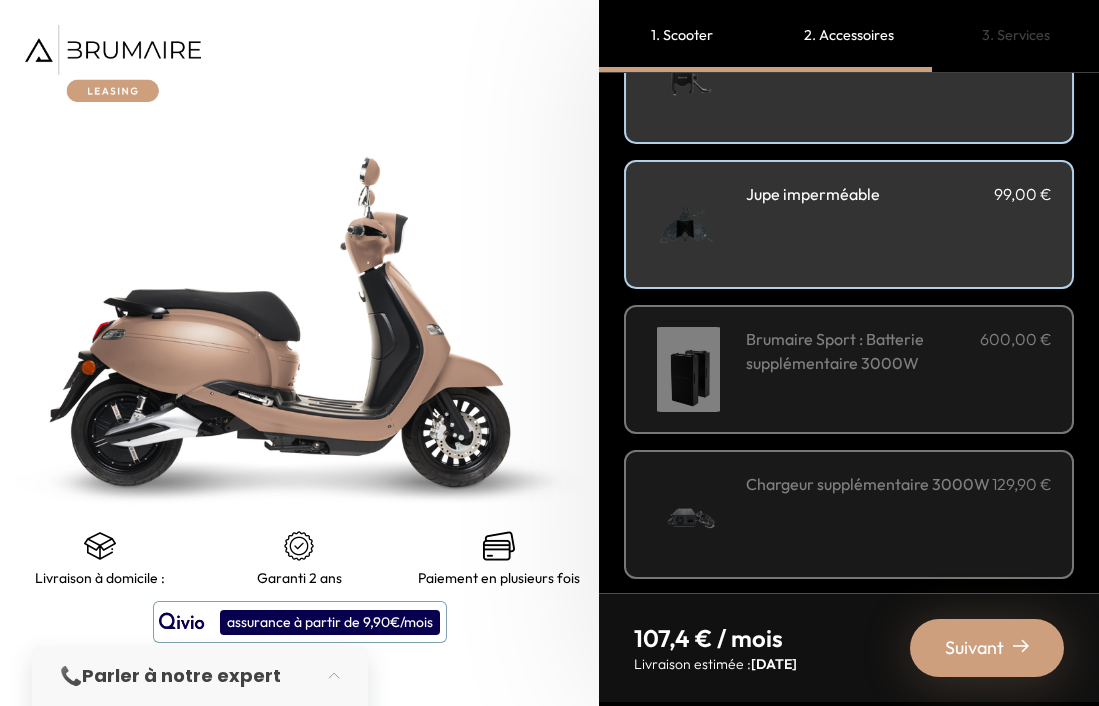 scroll, scrollTop: 745, scrollLeft: 0, axis: vertical 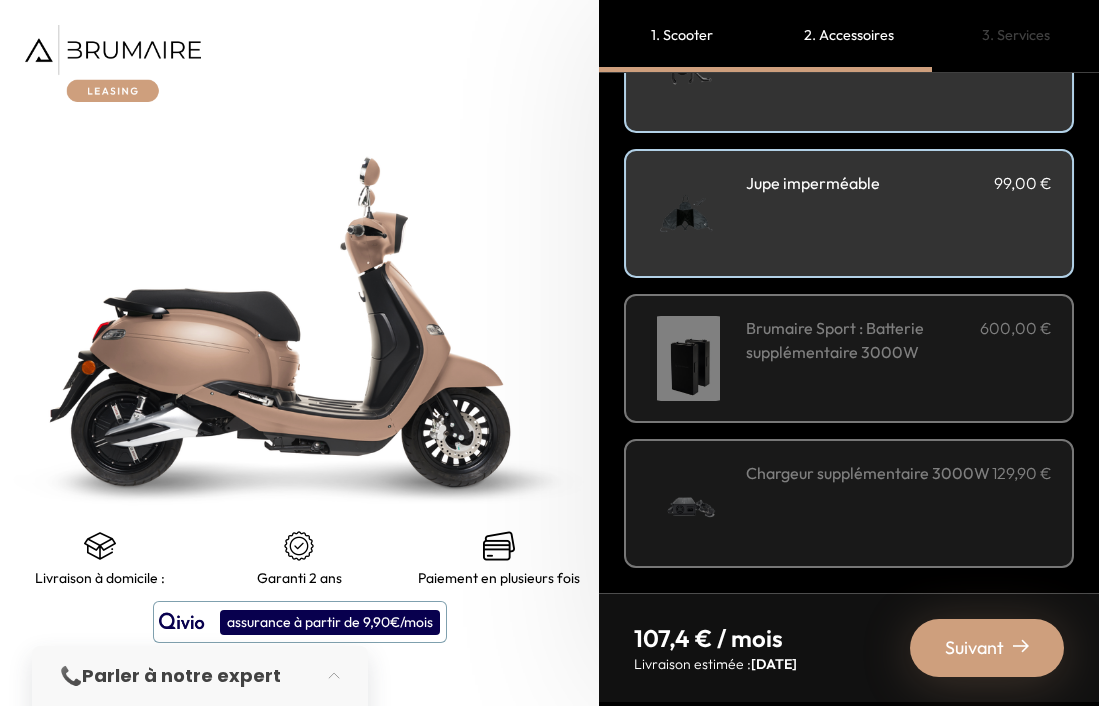 click on "Suivant" at bounding box center [974, 648] 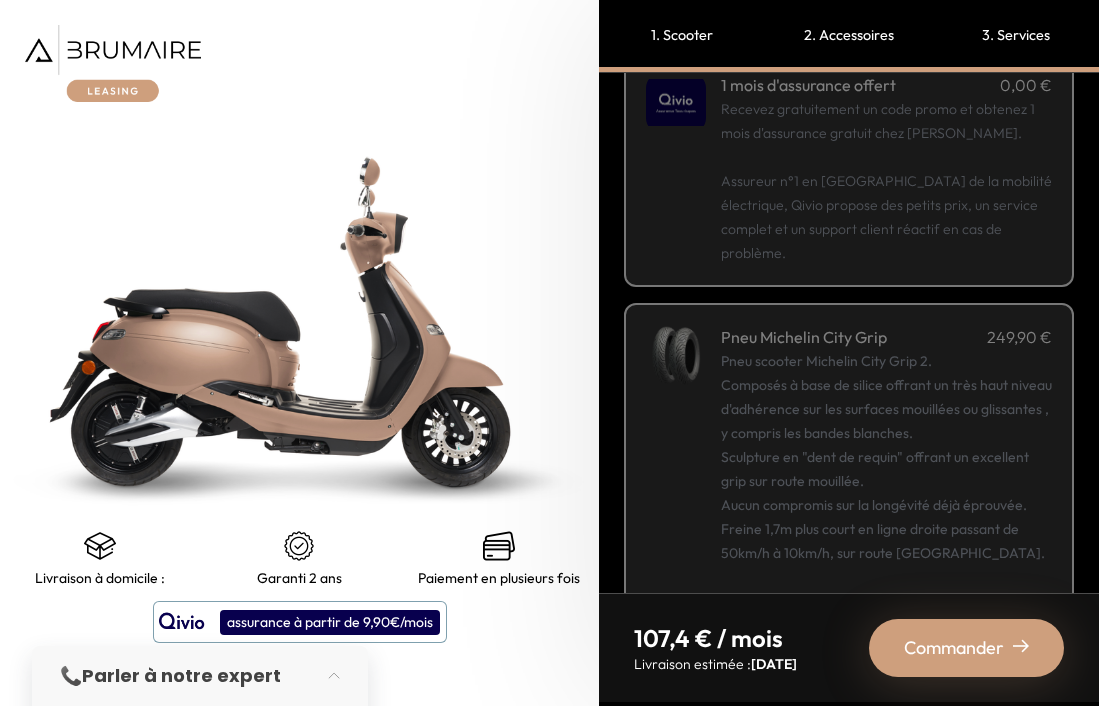 scroll, scrollTop: 389, scrollLeft: 0, axis: vertical 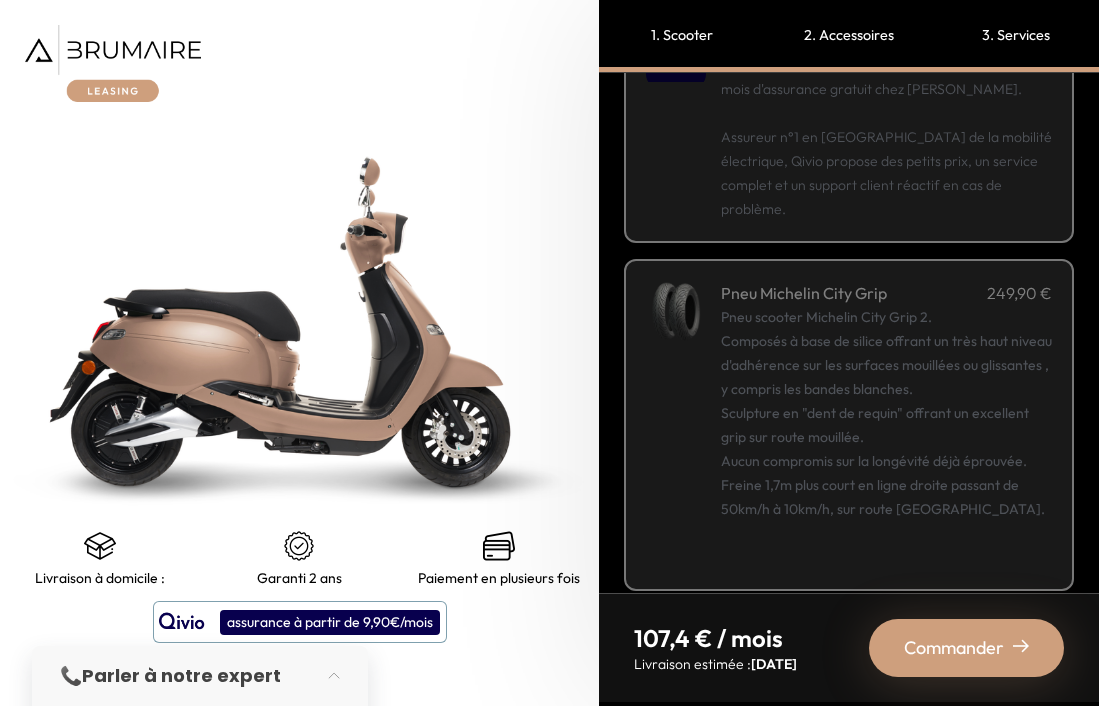 click on "Commander" at bounding box center [966, 648] 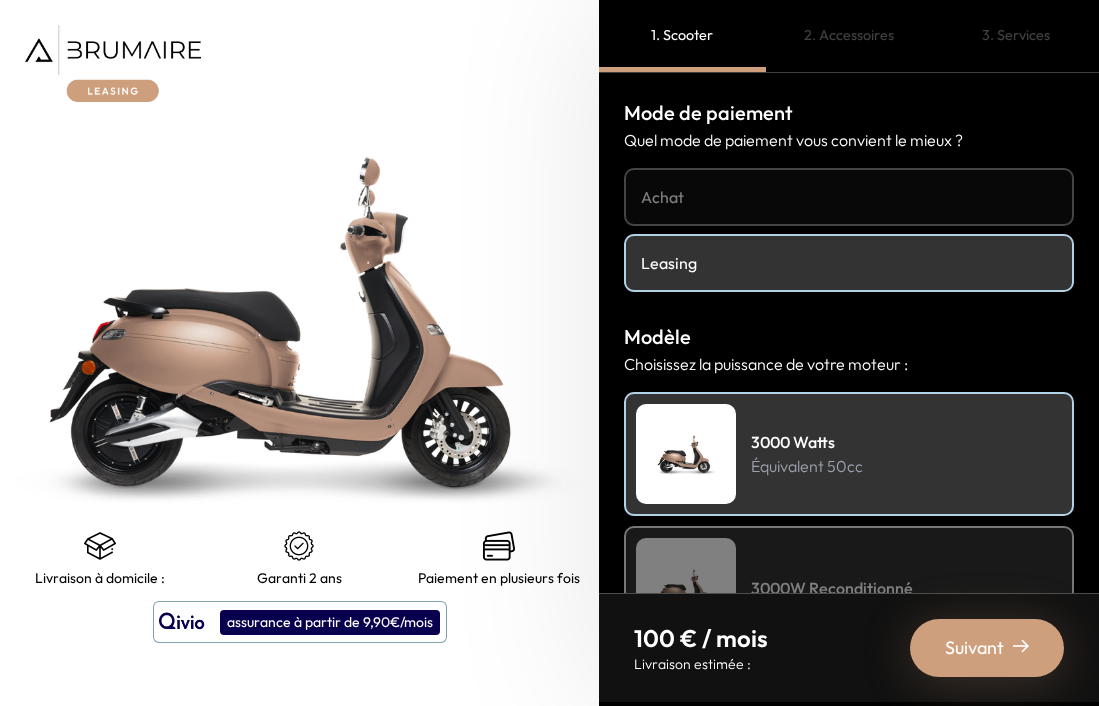 scroll, scrollTop: 0, scrollLeft: 0, axis: both 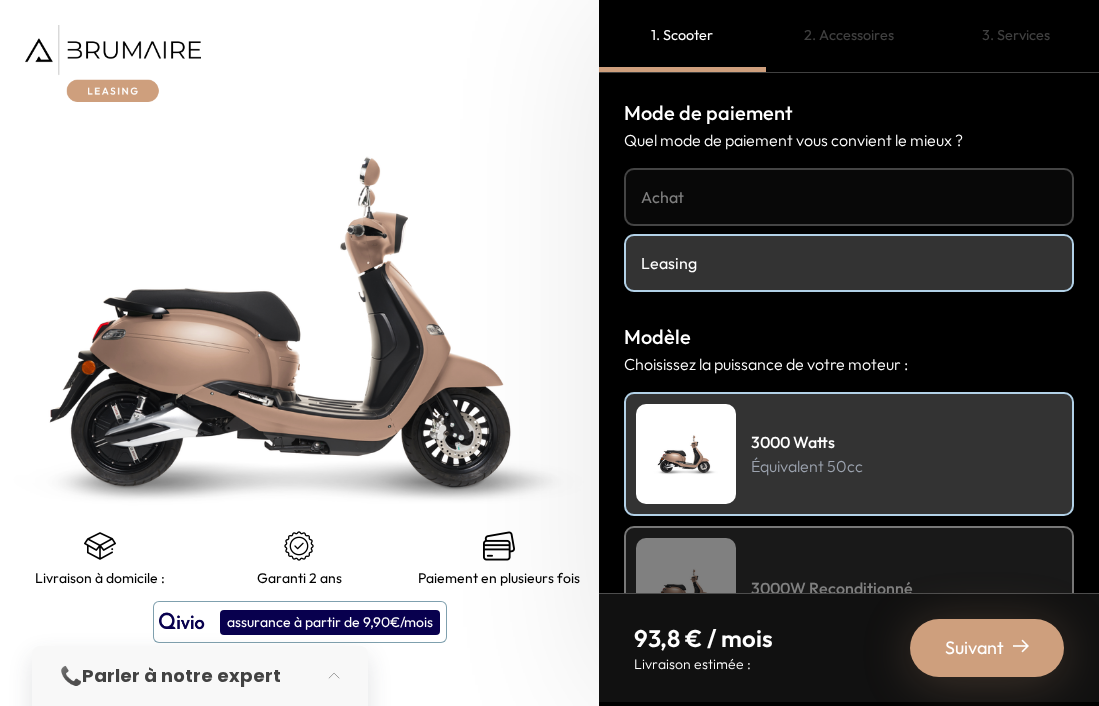 click on "Achat" at bounding box center (849, 197) 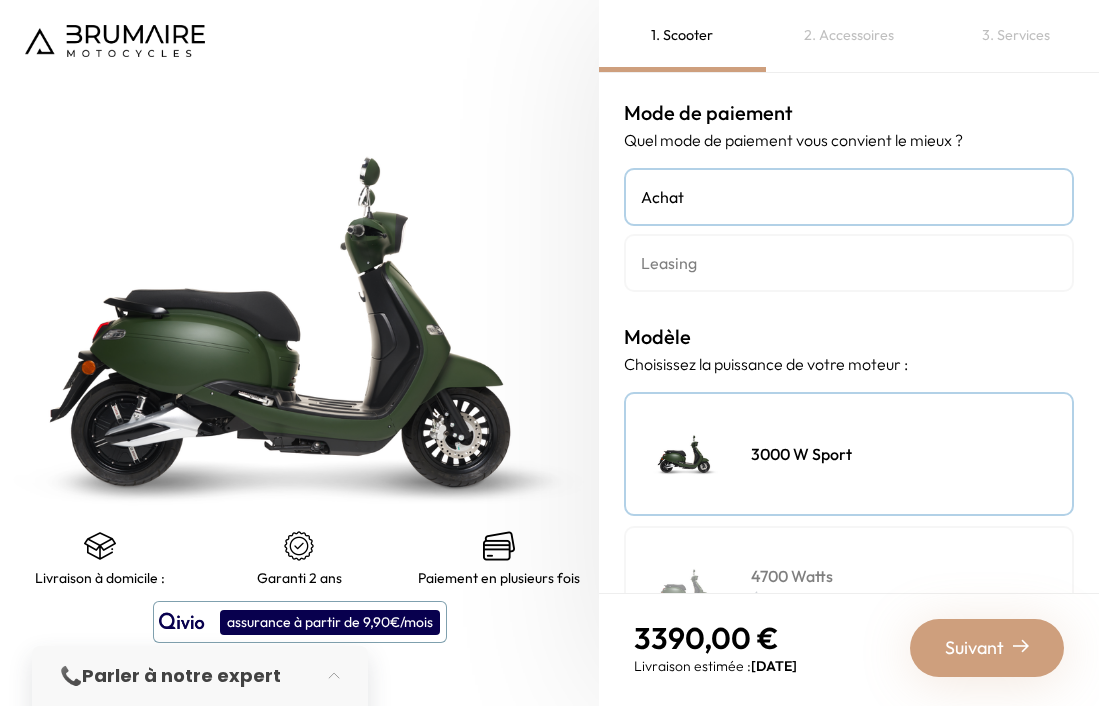 scroll, scrollTop: 0, scrollLeft: 0, axis: both 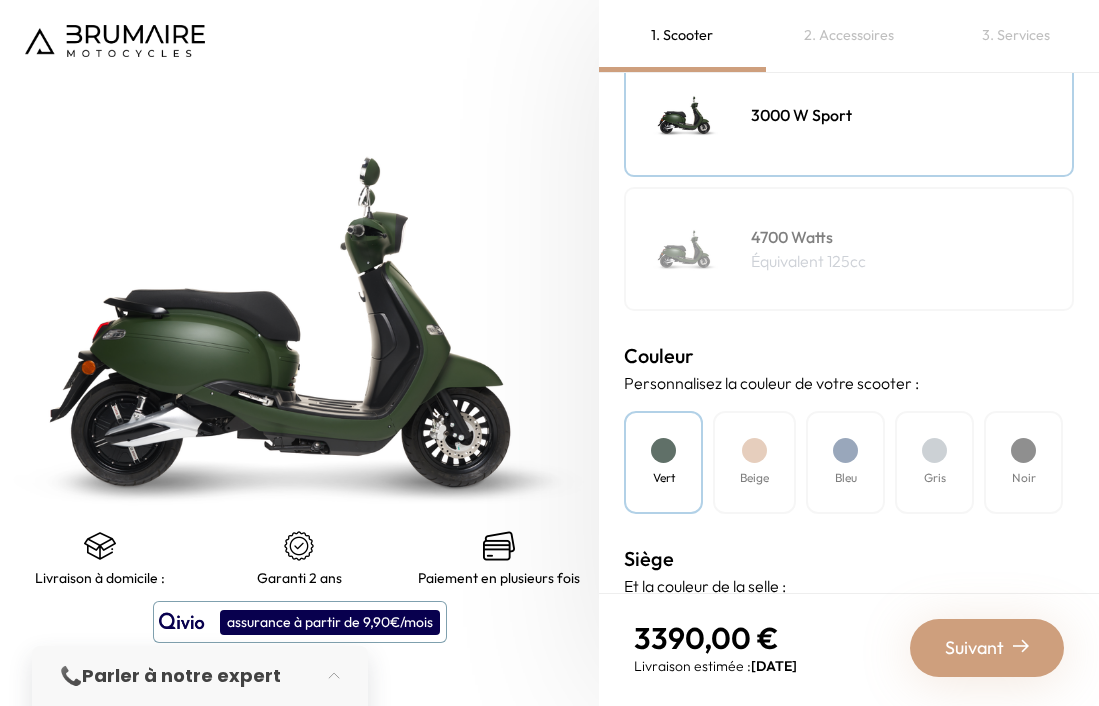 click on "Bleu" at bounding box center (845, 462) 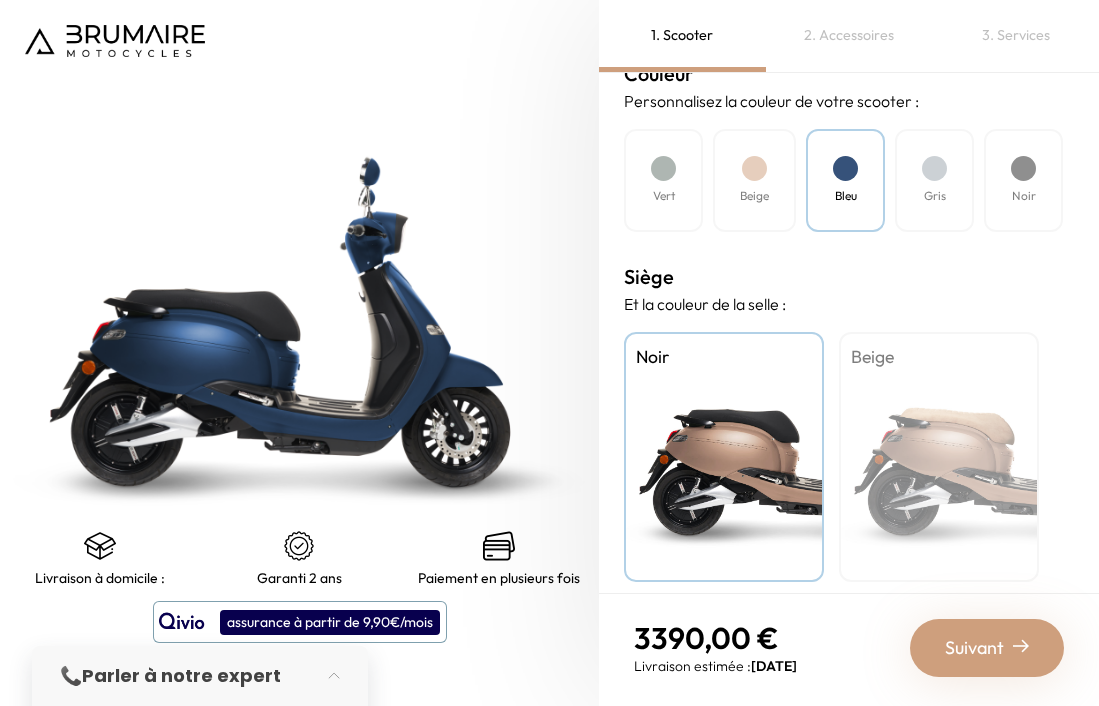 scroll, scrollTop: 636, scrollLeft: 0, axis: vertical 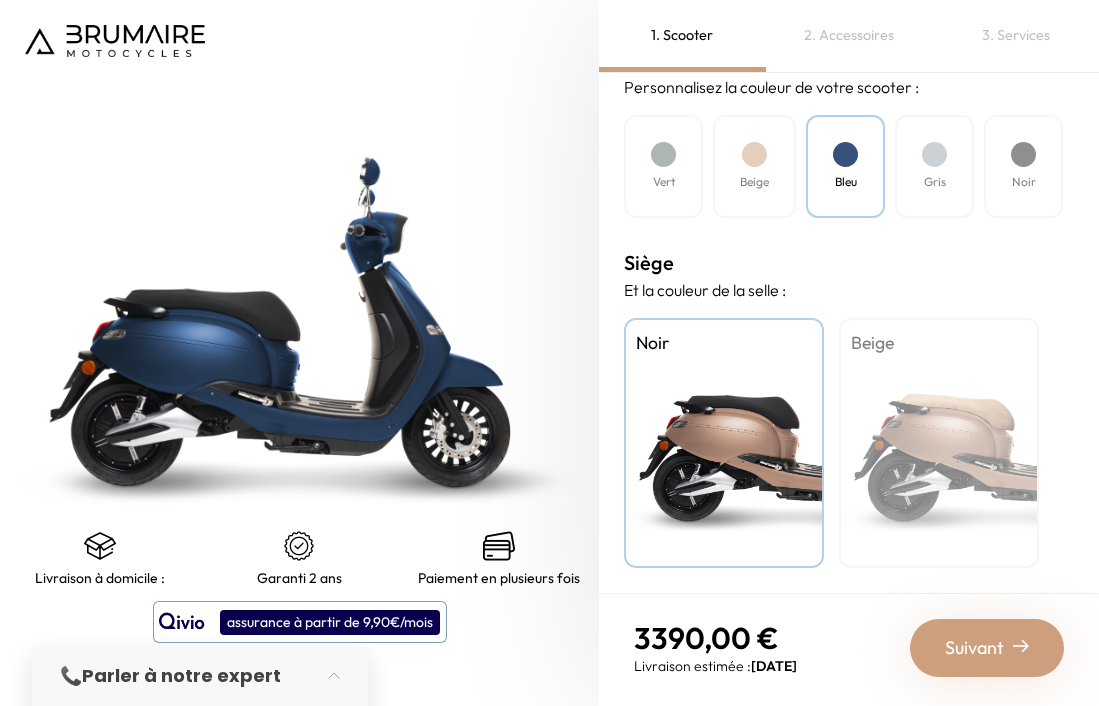 click on "Beige" at bounding box center [939, 443] 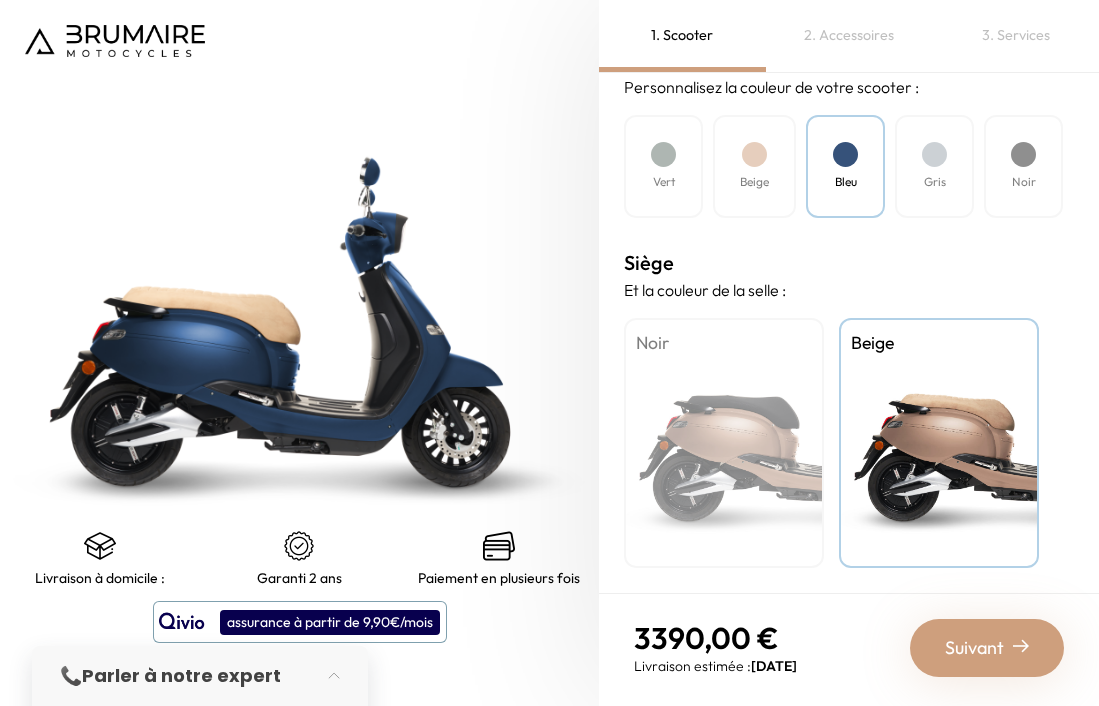 click on "Noir" at bounding box center (724, 443) 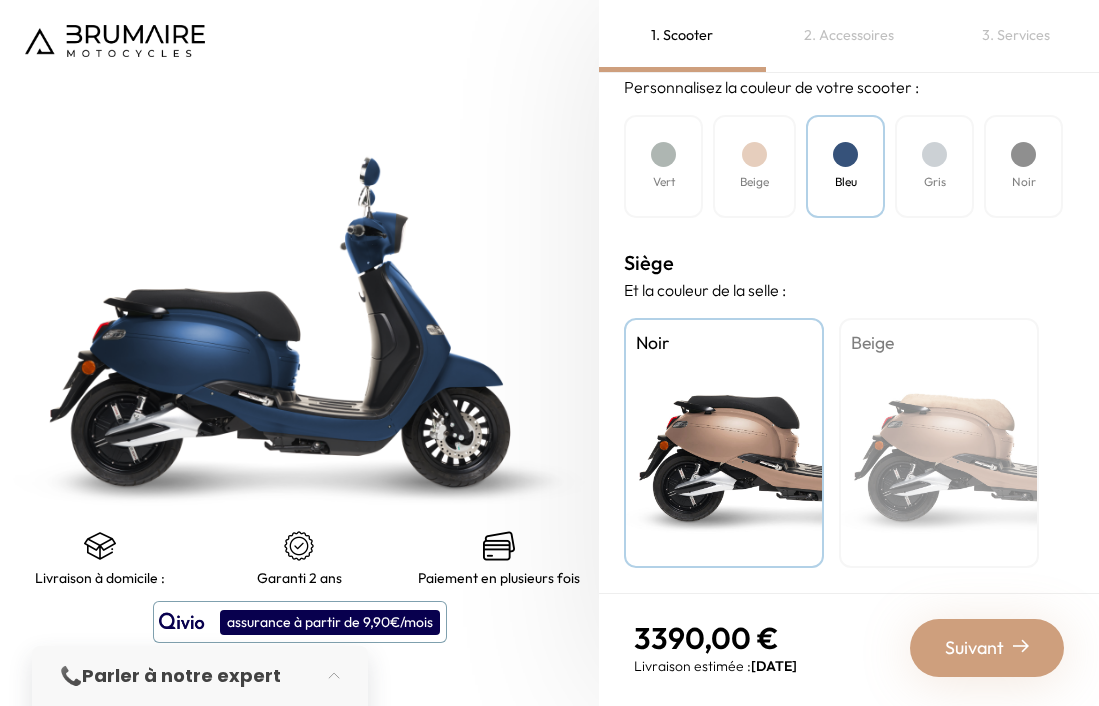 click on "Suivant" at bounding box center [987, 648] 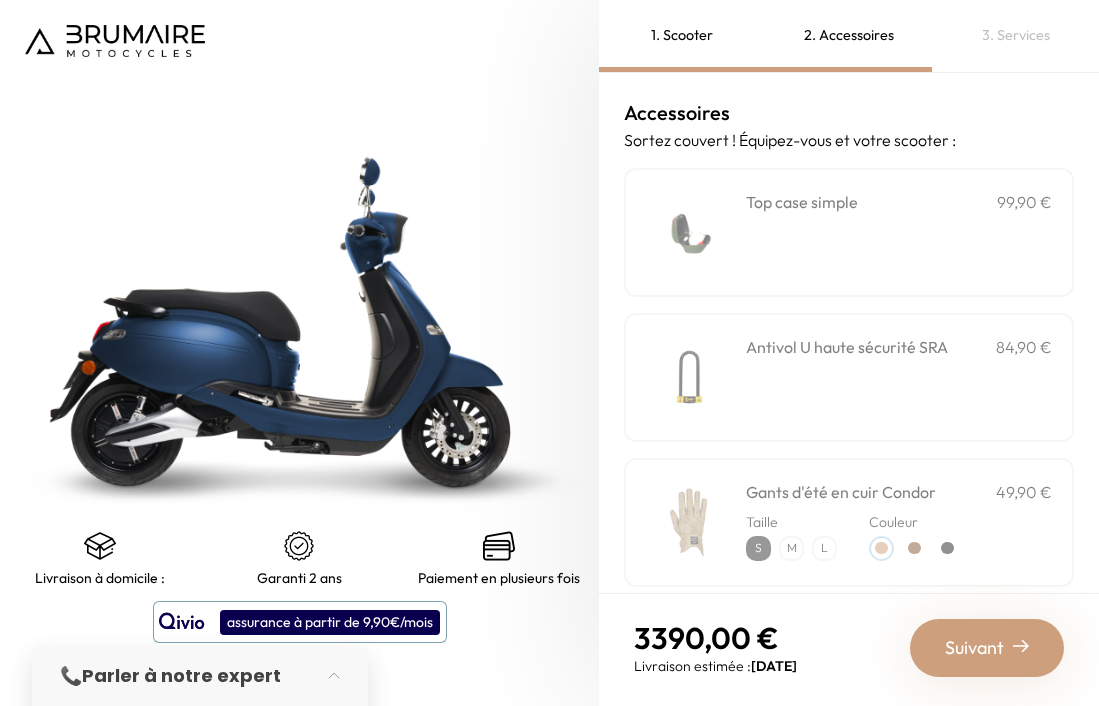 click on "**********" at bounding box center [899, 232] 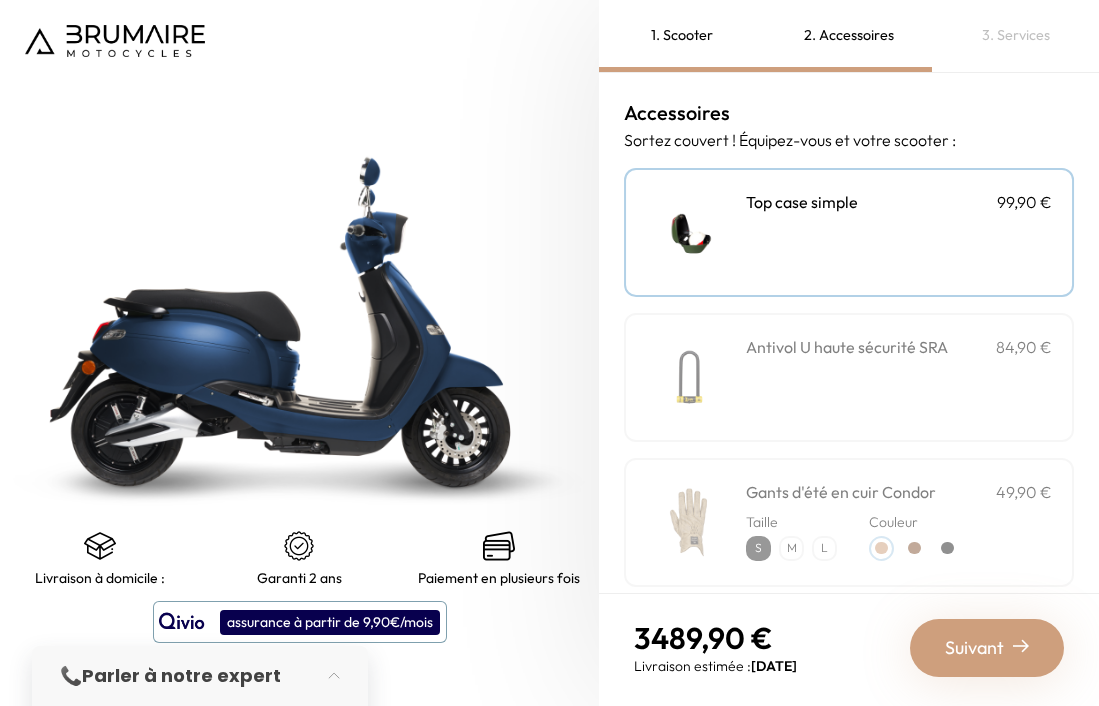 click on "Antivol U haute sécurité SRA" at bounding box center [847, 347] 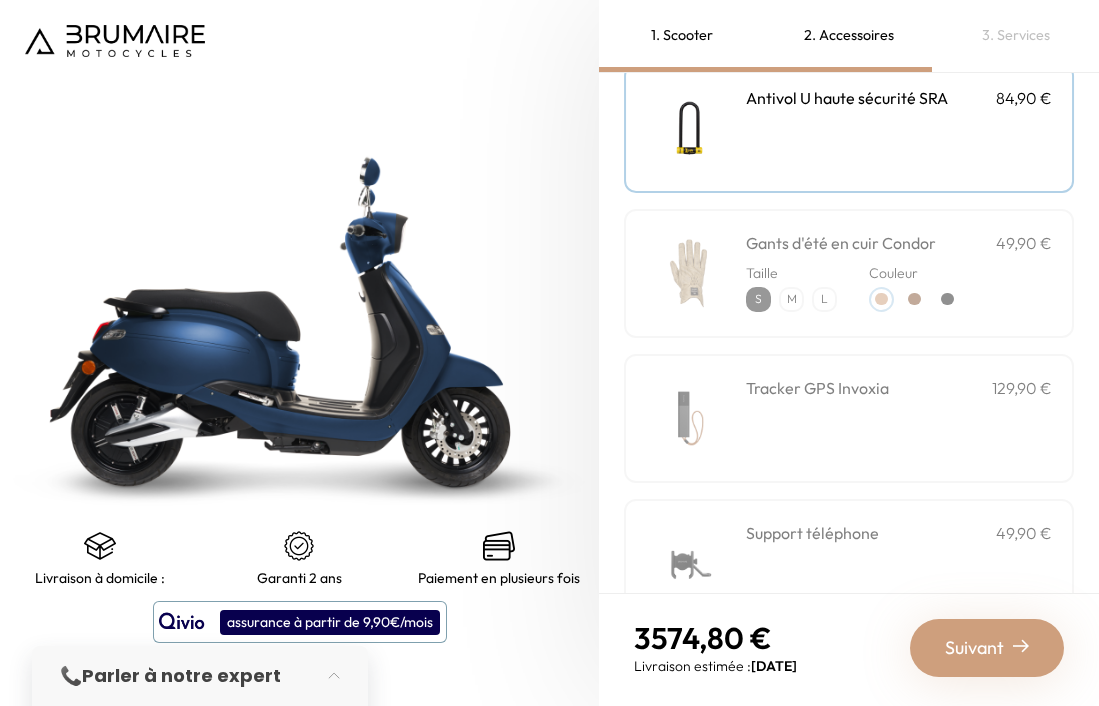 click on "Tracker GPS Invoxia
129,90 €" at bounding box center (899, 418) 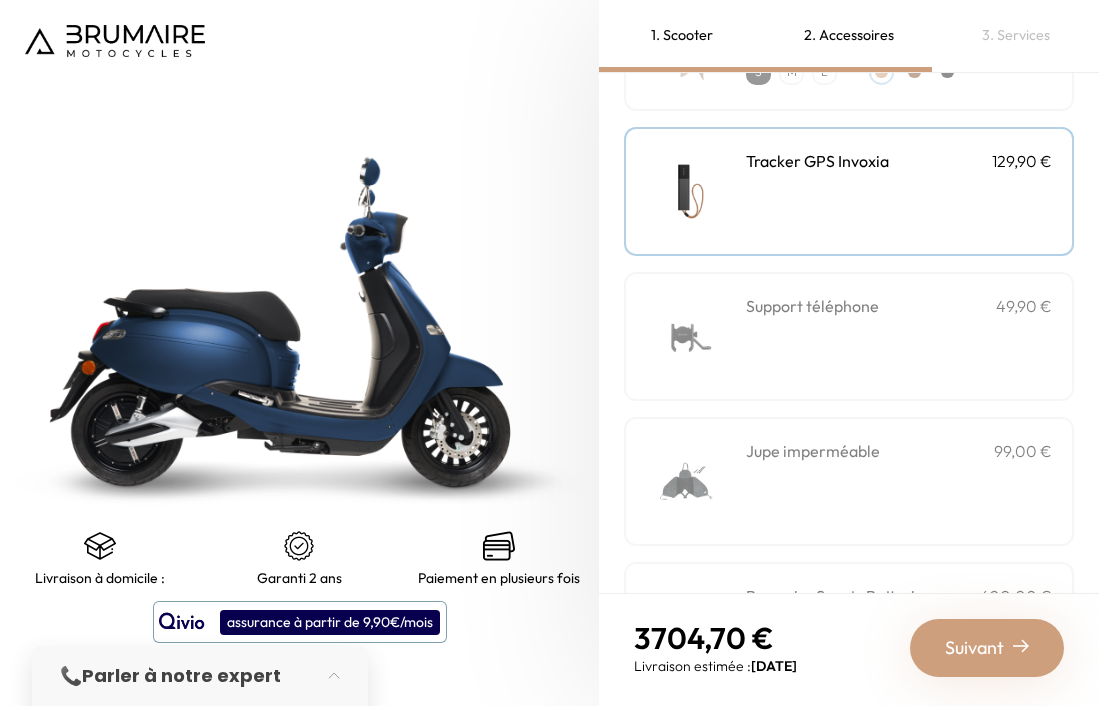 scroll, scrollTop: 523, scrollLeft: 0, axis: vertical 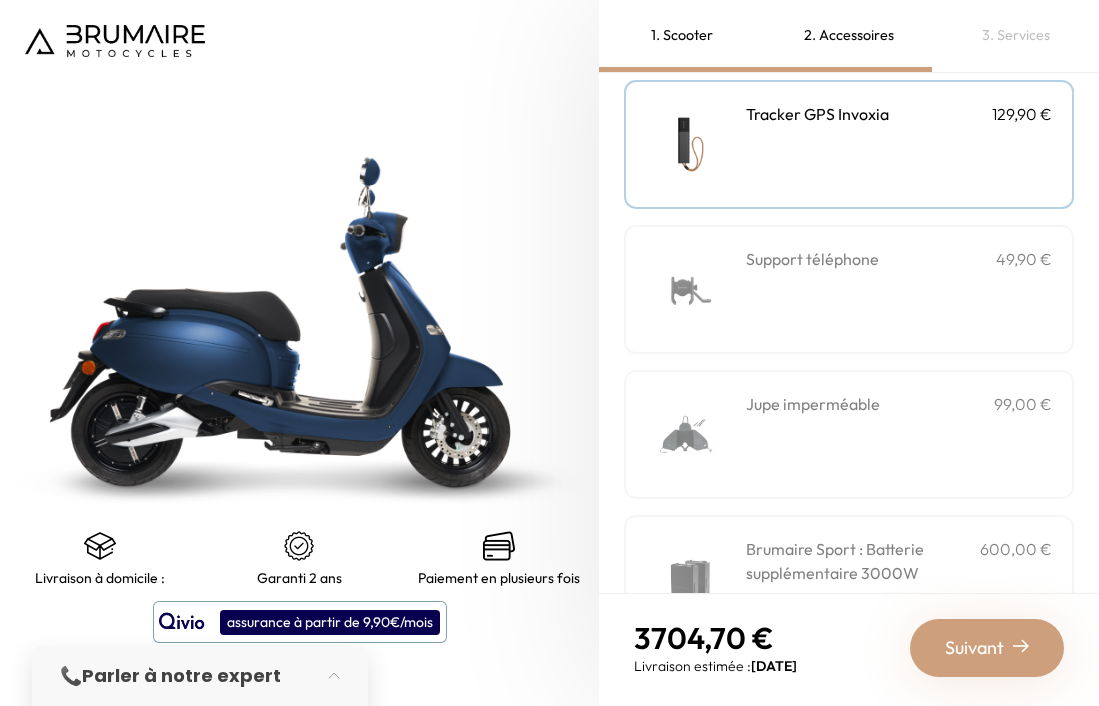 click on "Jupe imperméable" at bounding box center [813, 404] 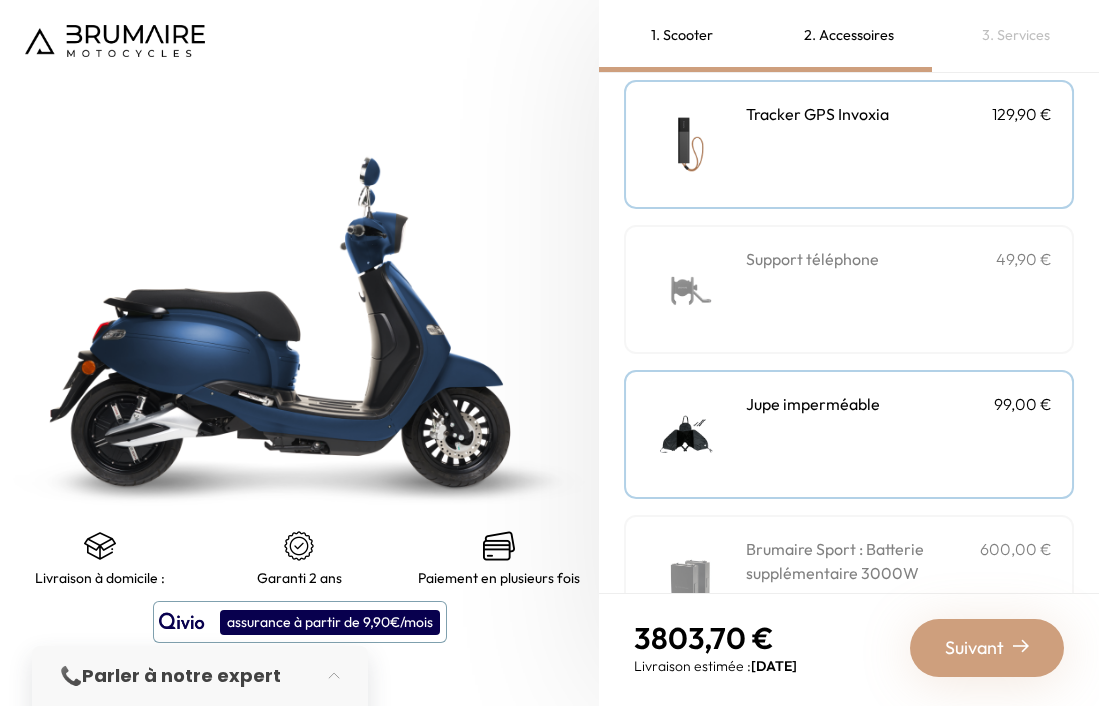 click on "Support téléphone
49,90 €" at bounding box center (899, 289) 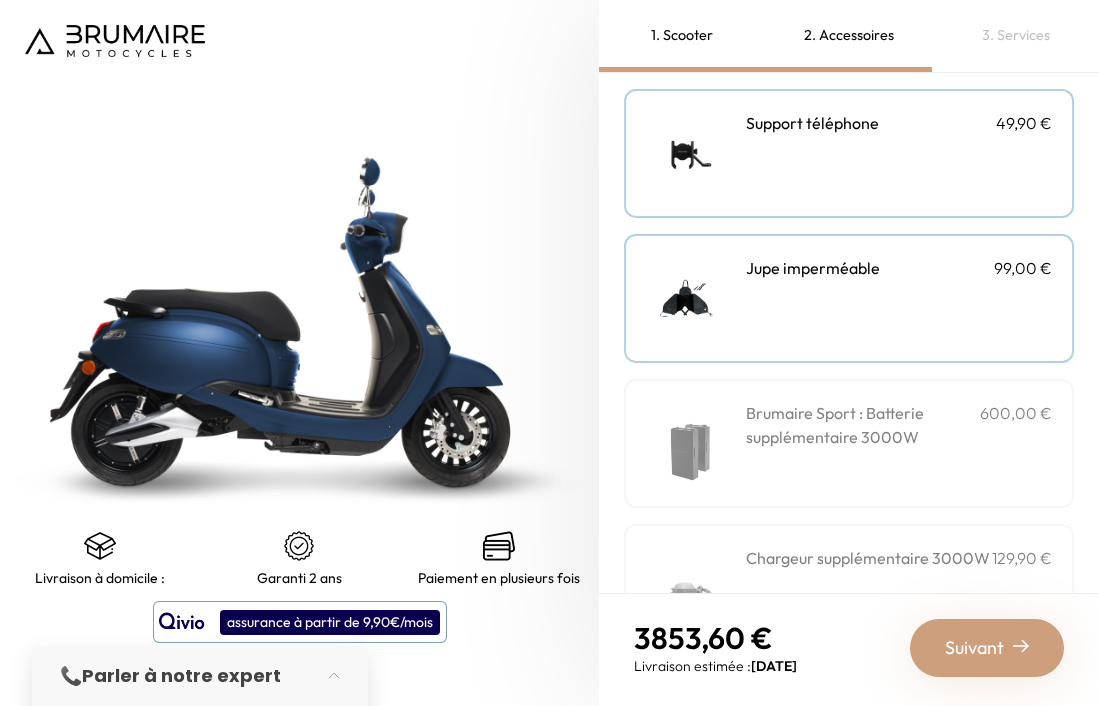 scroll, scrollTop: 745, scrollLeft: 0, axis: vertical 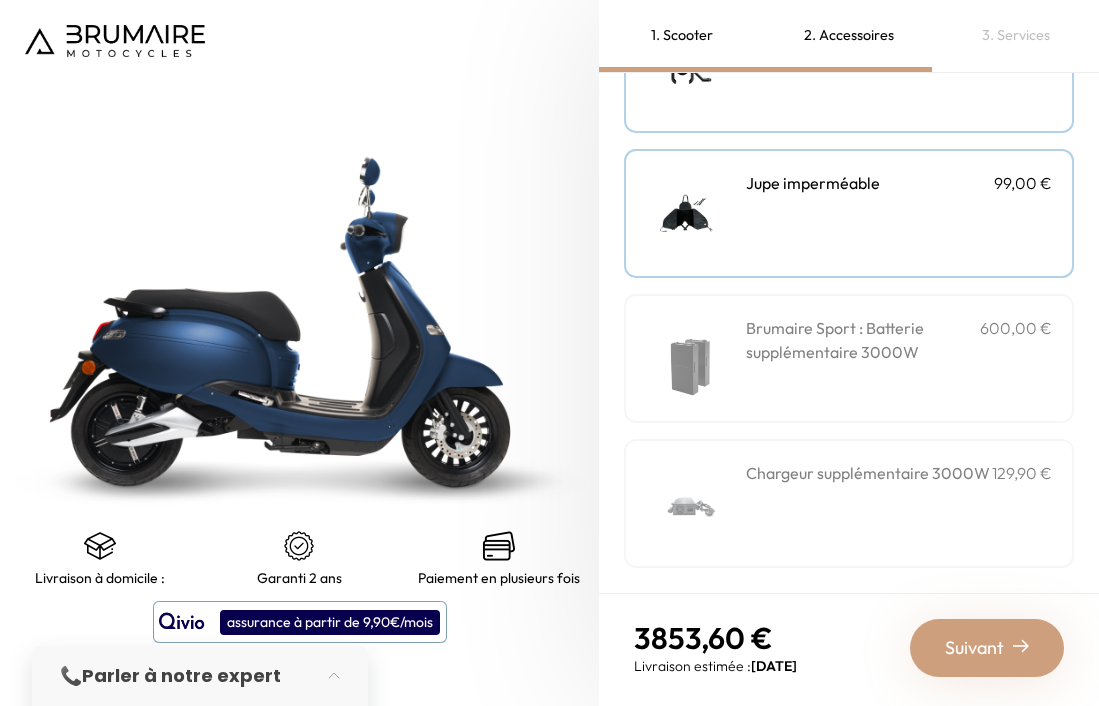 click on "Suivant" at bounding box center [974, 648] 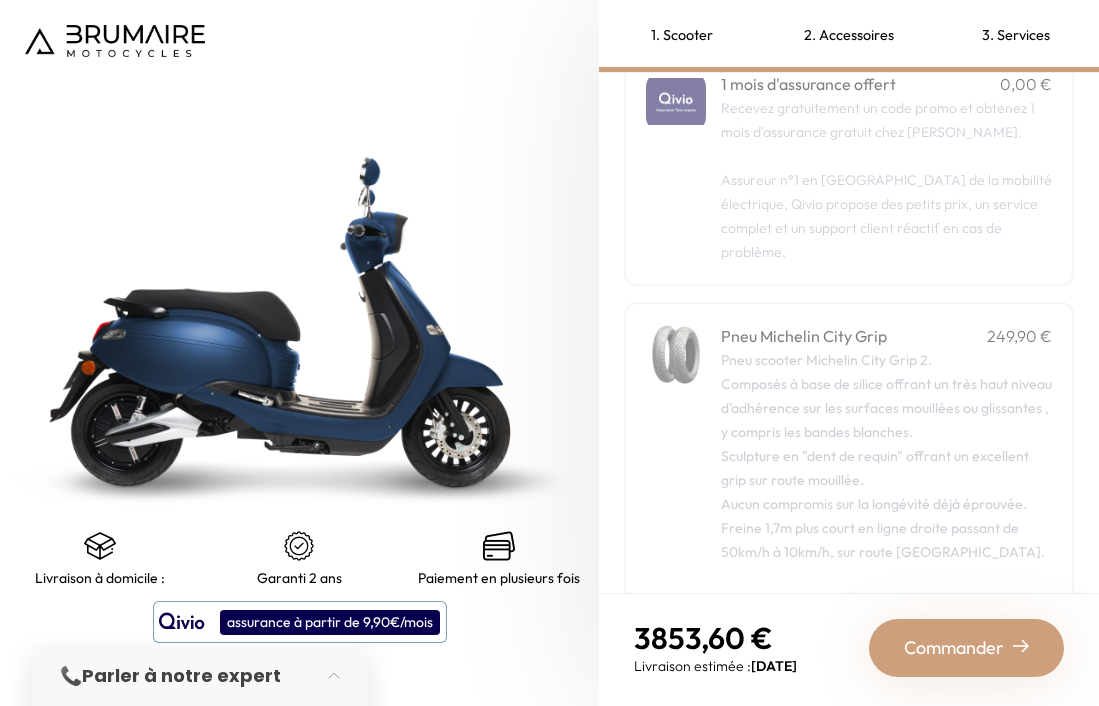 scroll, scrollTop: 389, scrollLeft: 0, axis: vertical 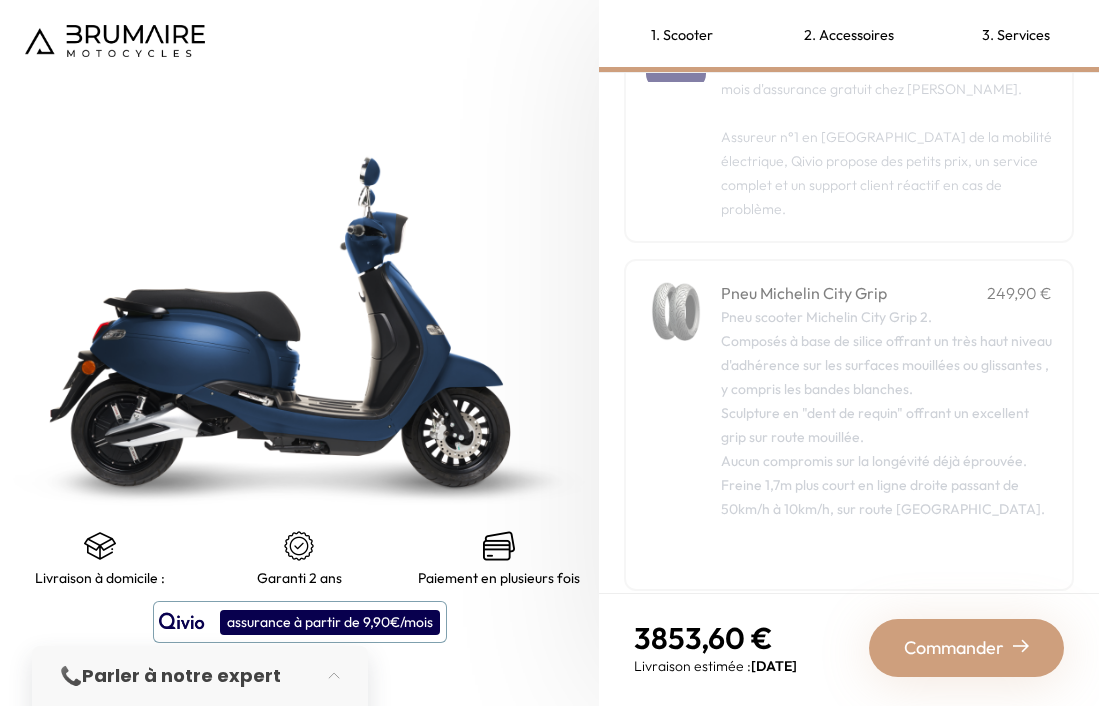 click on "Commander" at bounding box center (954, 648) 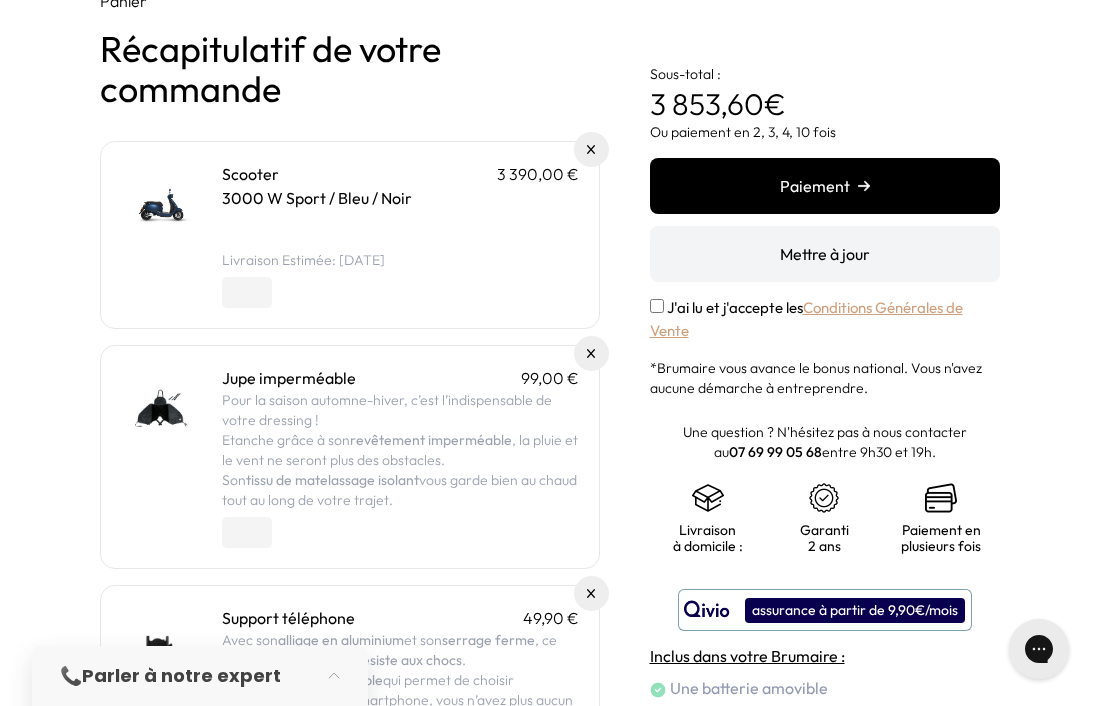 scroll, scrollTop: 0, scrollLeft: 0, axis: both 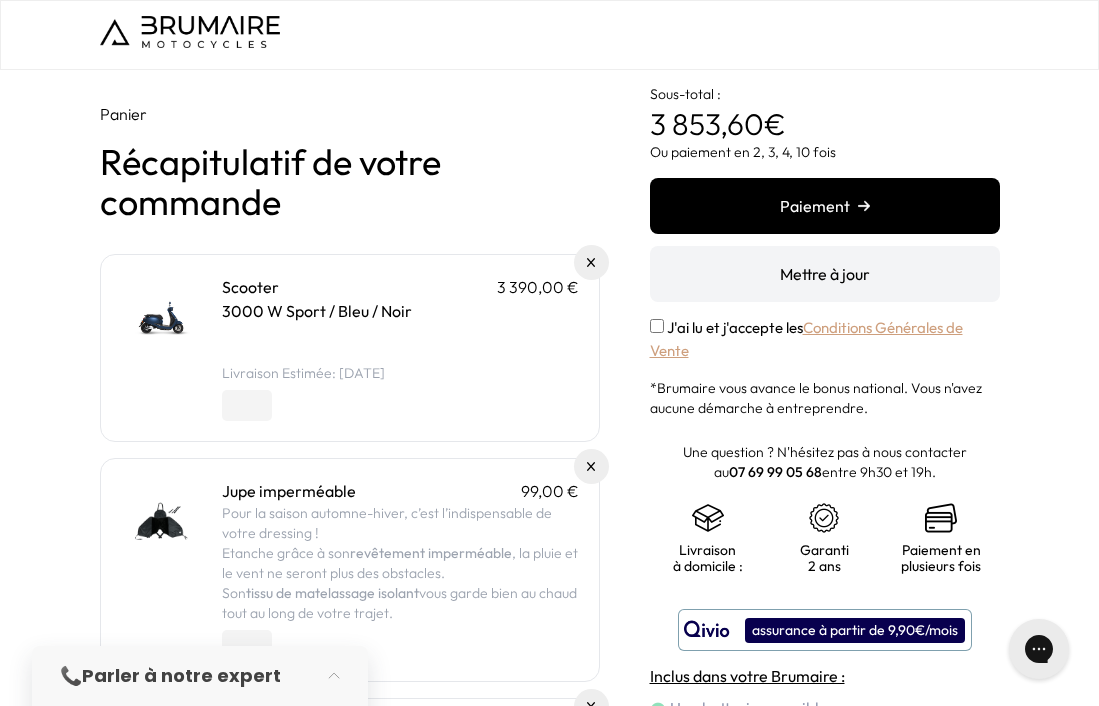 drag, startPoint x: 651, startPoint y: 121, endPoint x: 799, endPoint y: 126, distance: 148.08444 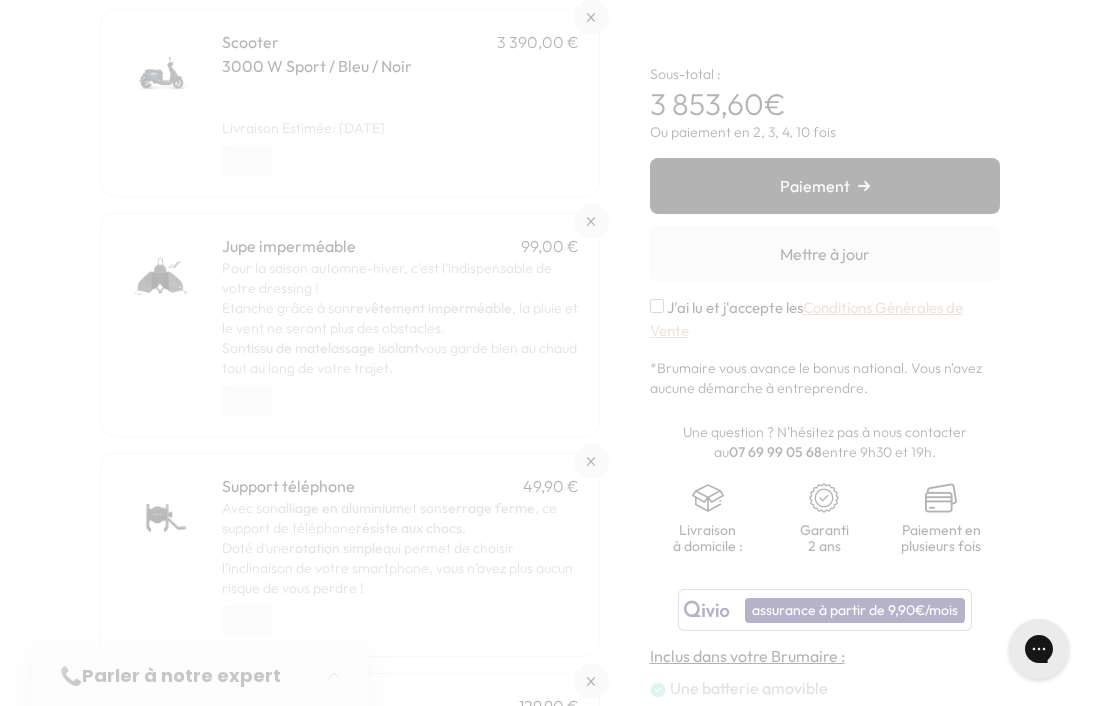 scroll, scrollTop: 0, scrollLeft: 0, axis: both 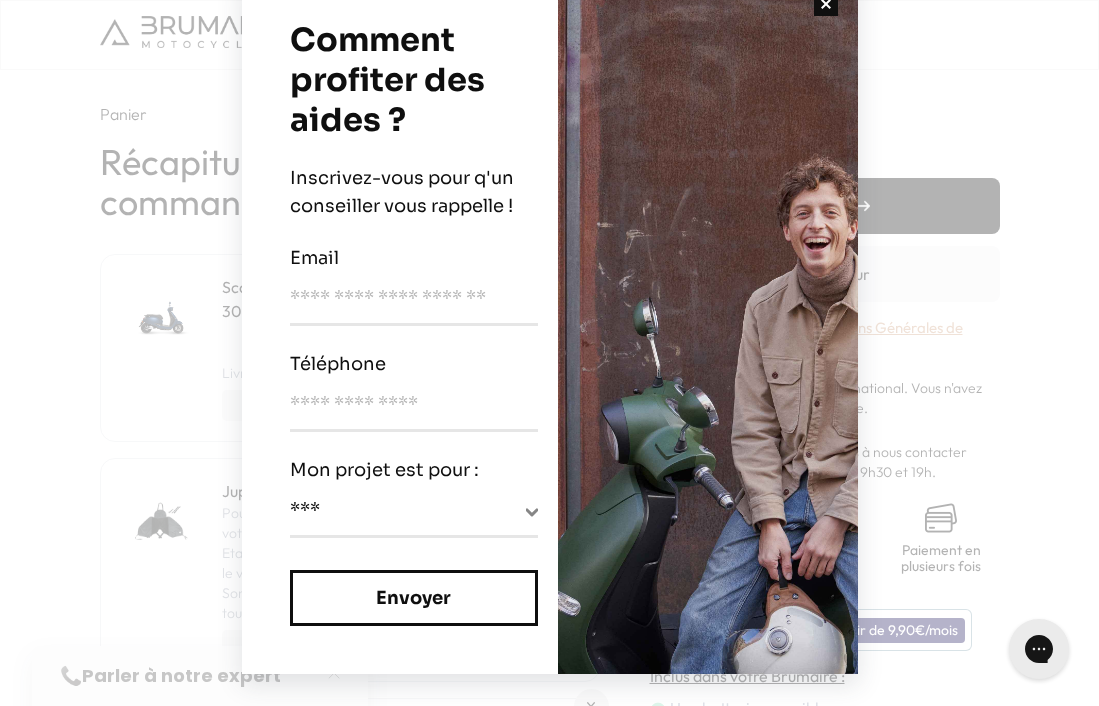 click at bounding box center (826, 4) 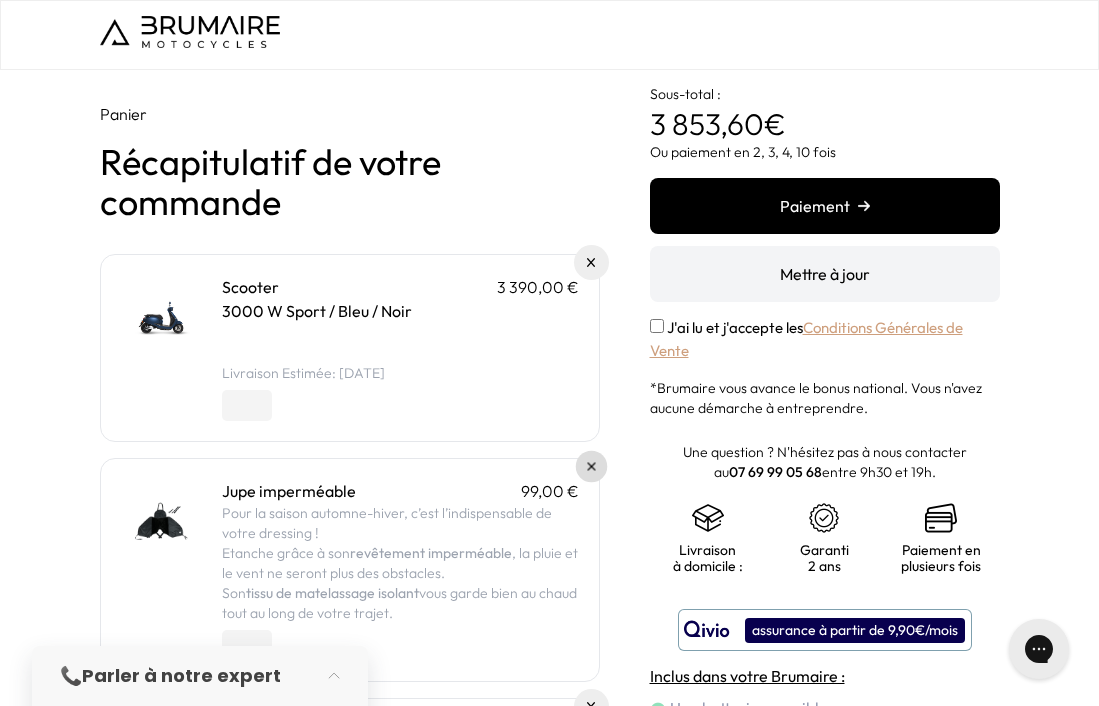 click at bounding box center [591, 467] 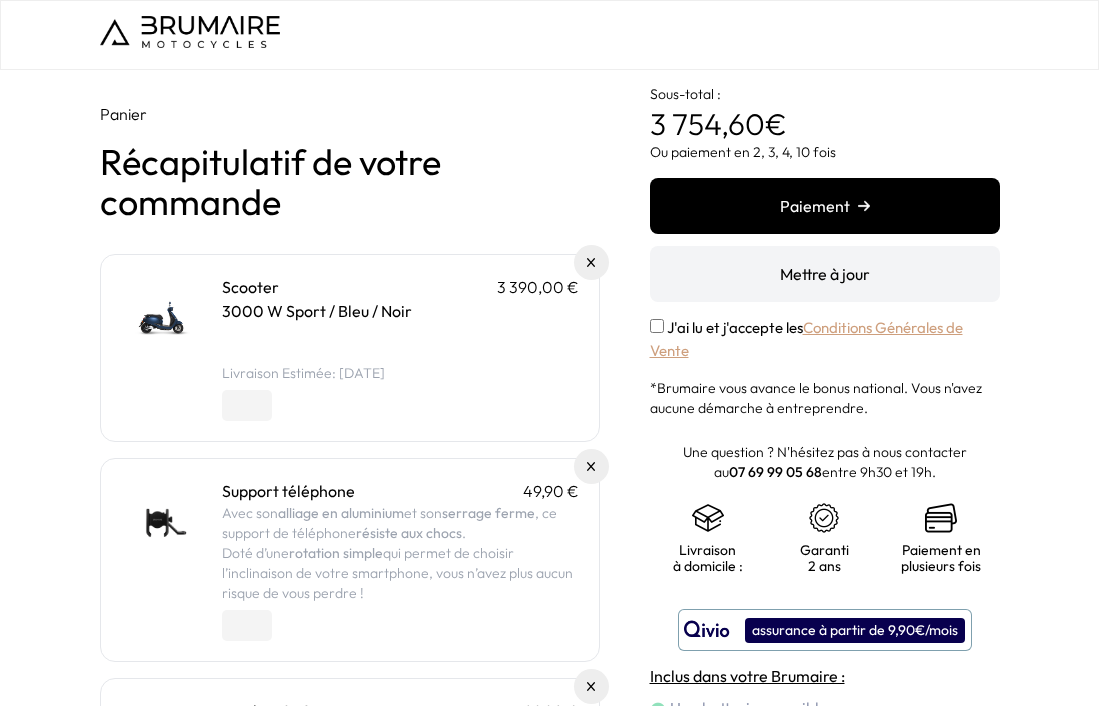 scroll, scrollTop: 0, scrollLeft: 0, axis: both 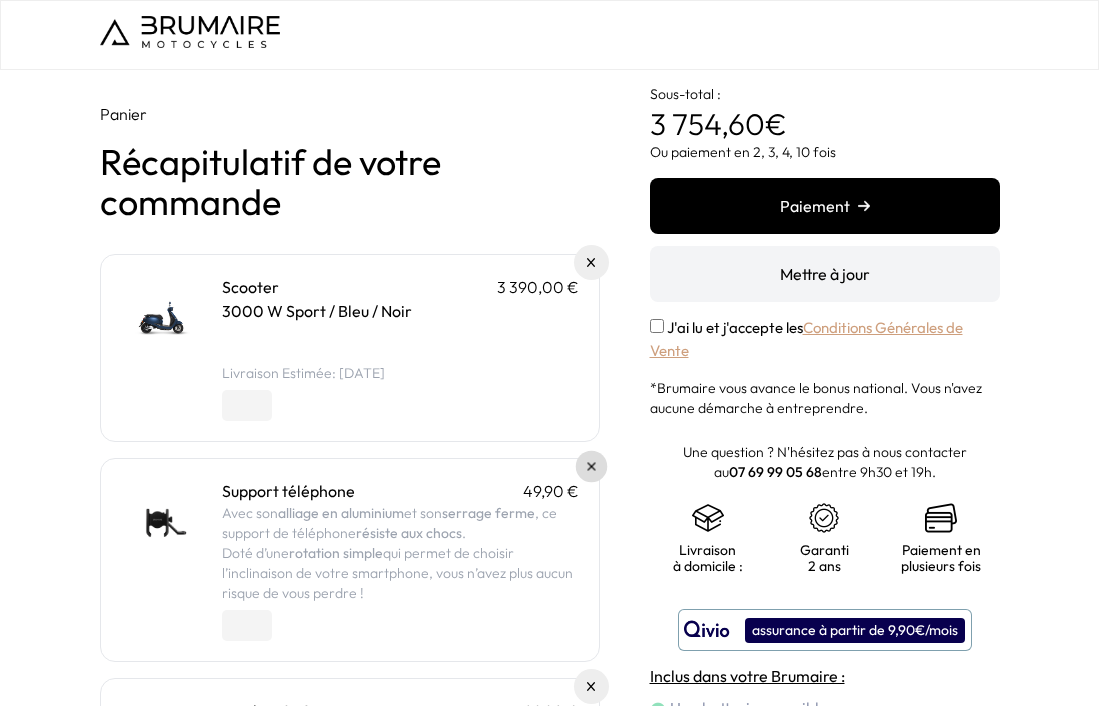 click at bounding box center [591, 467] 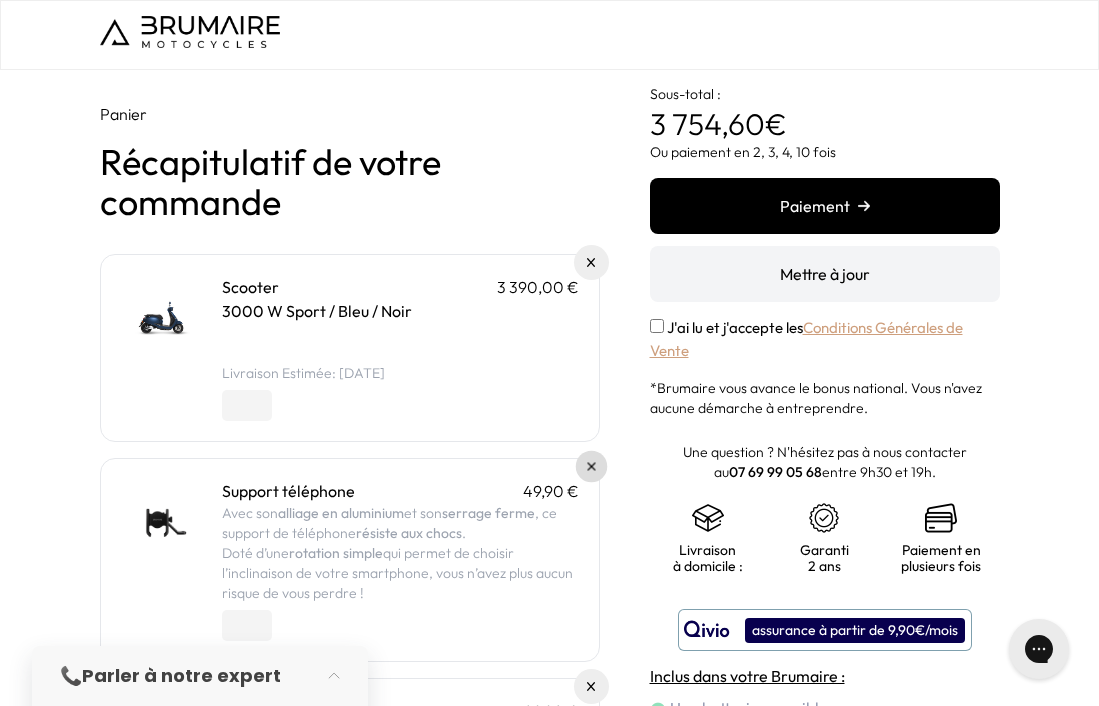 scroll, scrollTop: 0, scrollLeft: 0, axis: both 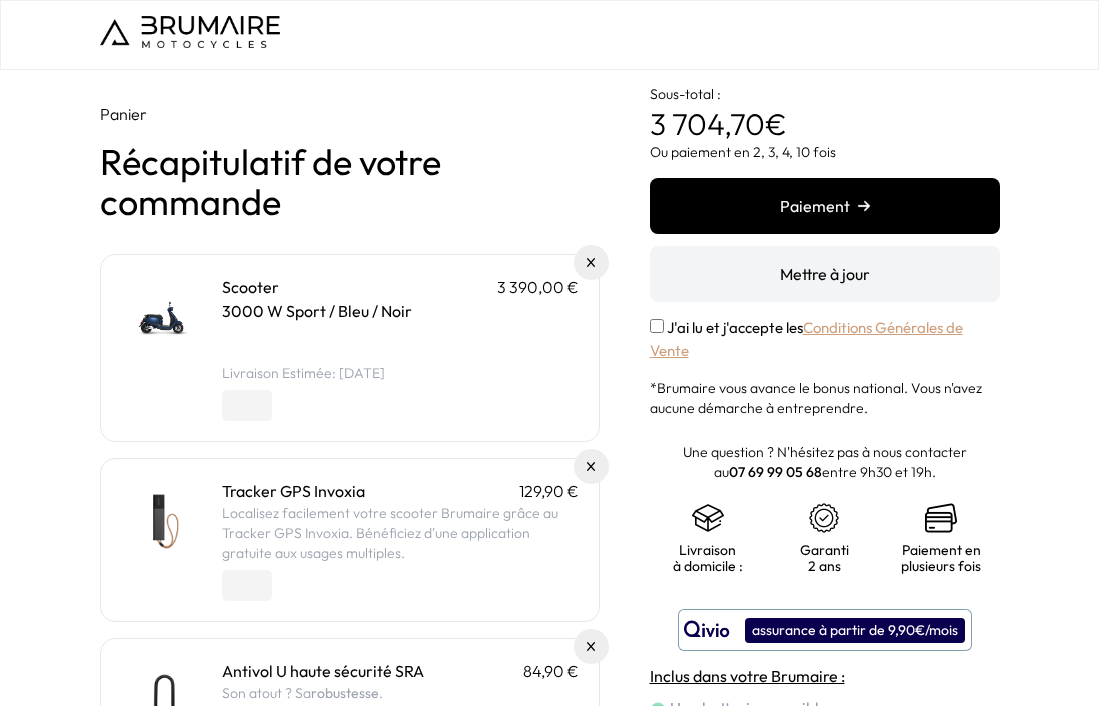 click at bounding box center (591, 466) 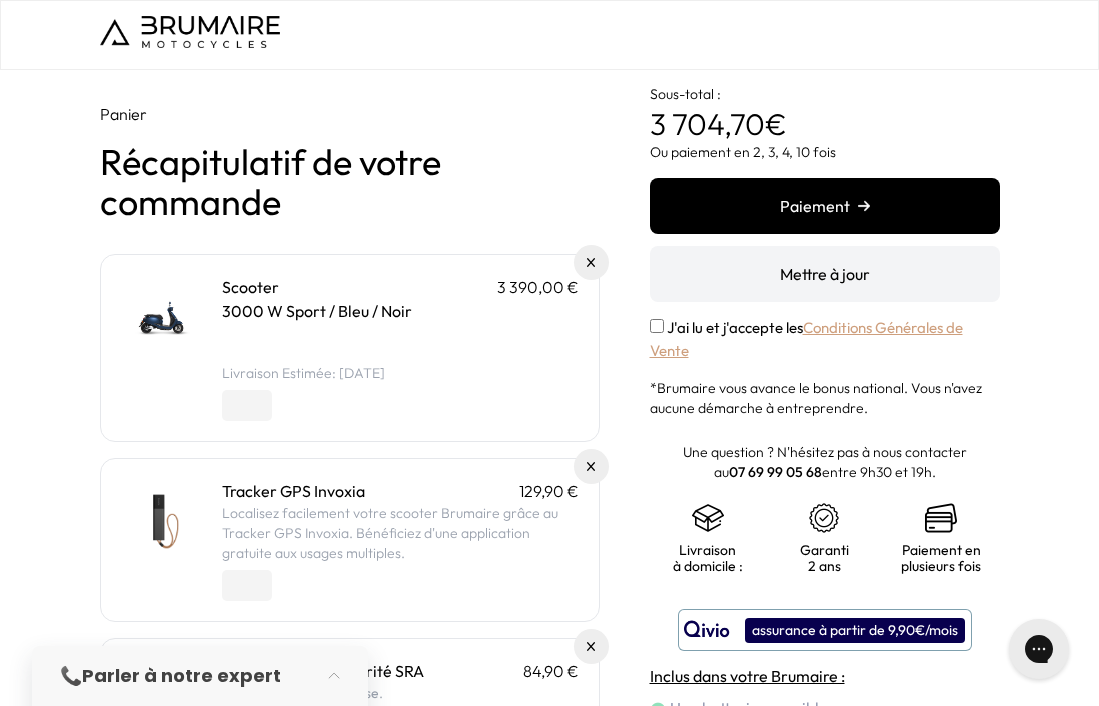 scroll, scrollTop: 0, scrollLeft: 0, axis: both 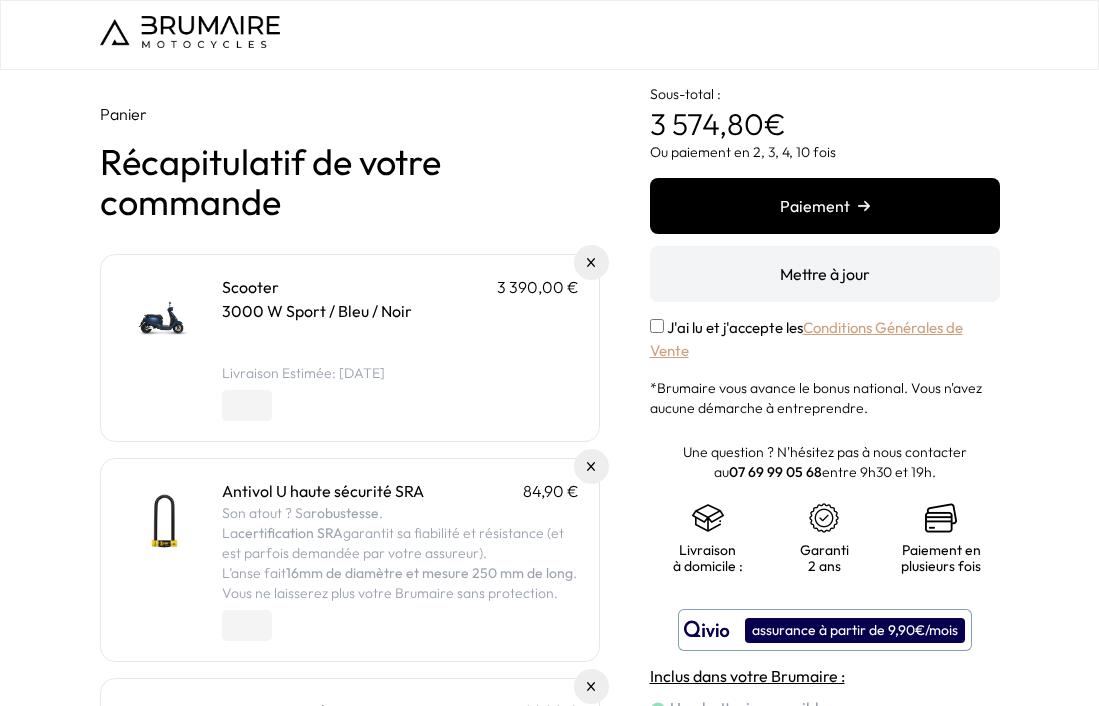 click at bounding box center [591, 466] 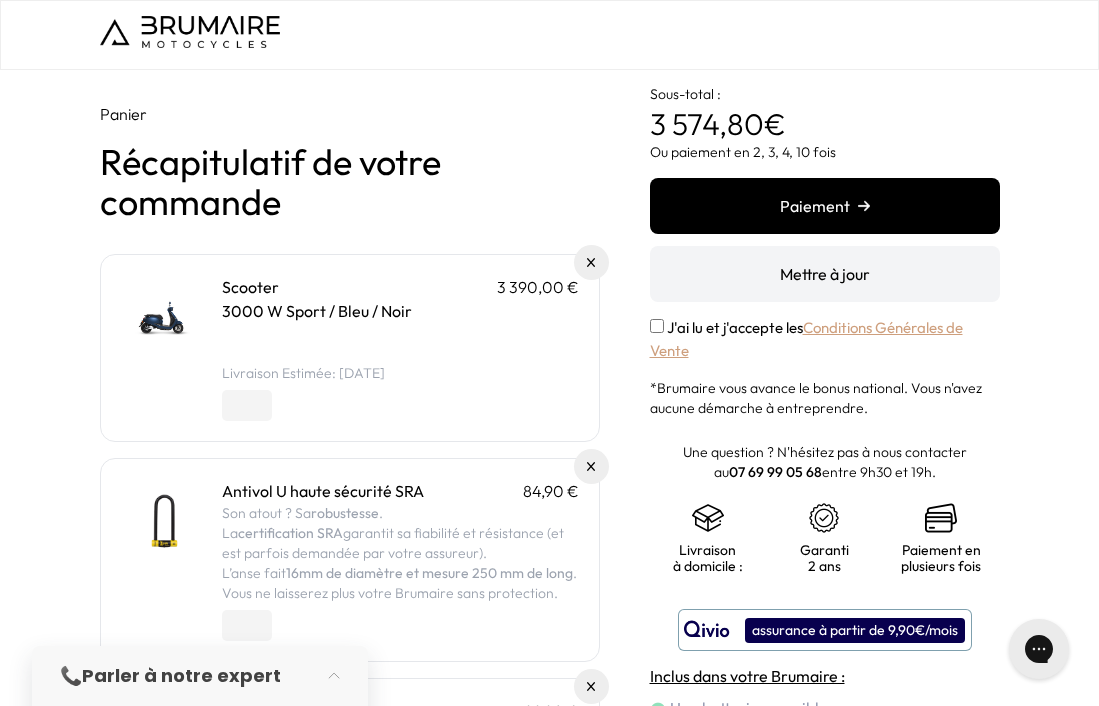 scroll, scrollTop: 0, scrollLeft: 0, axis: both 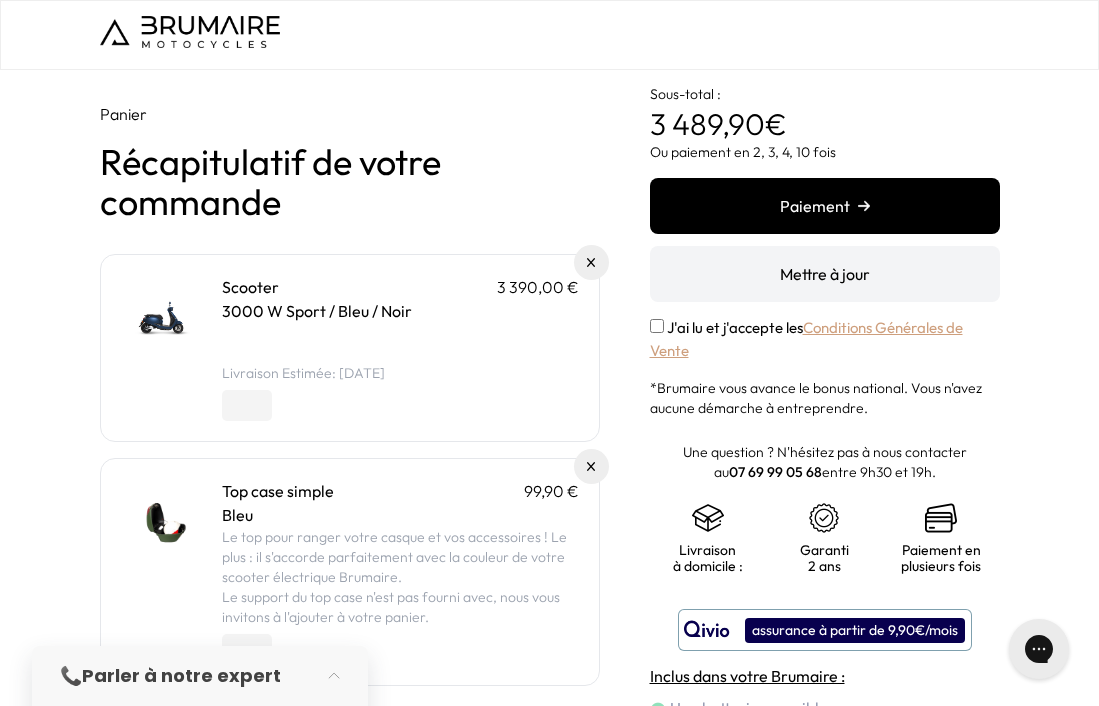 click at bounding box center [591, 466] 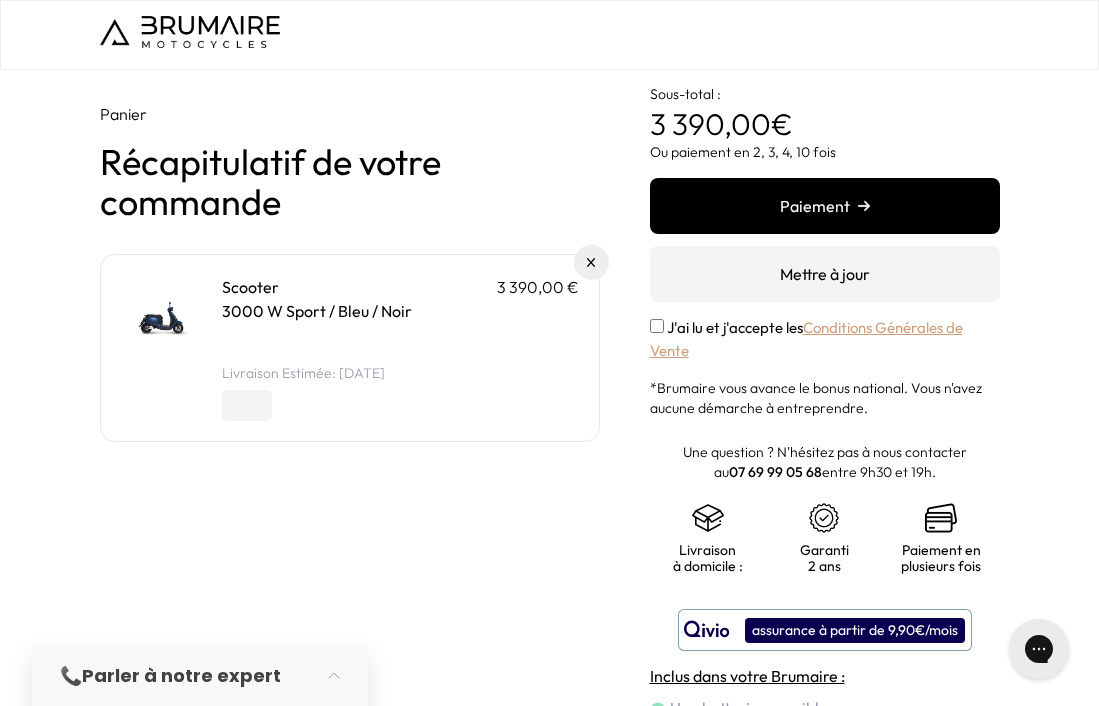 scroll, scrollTop: 0, scrollLeft: 0, axis: both 